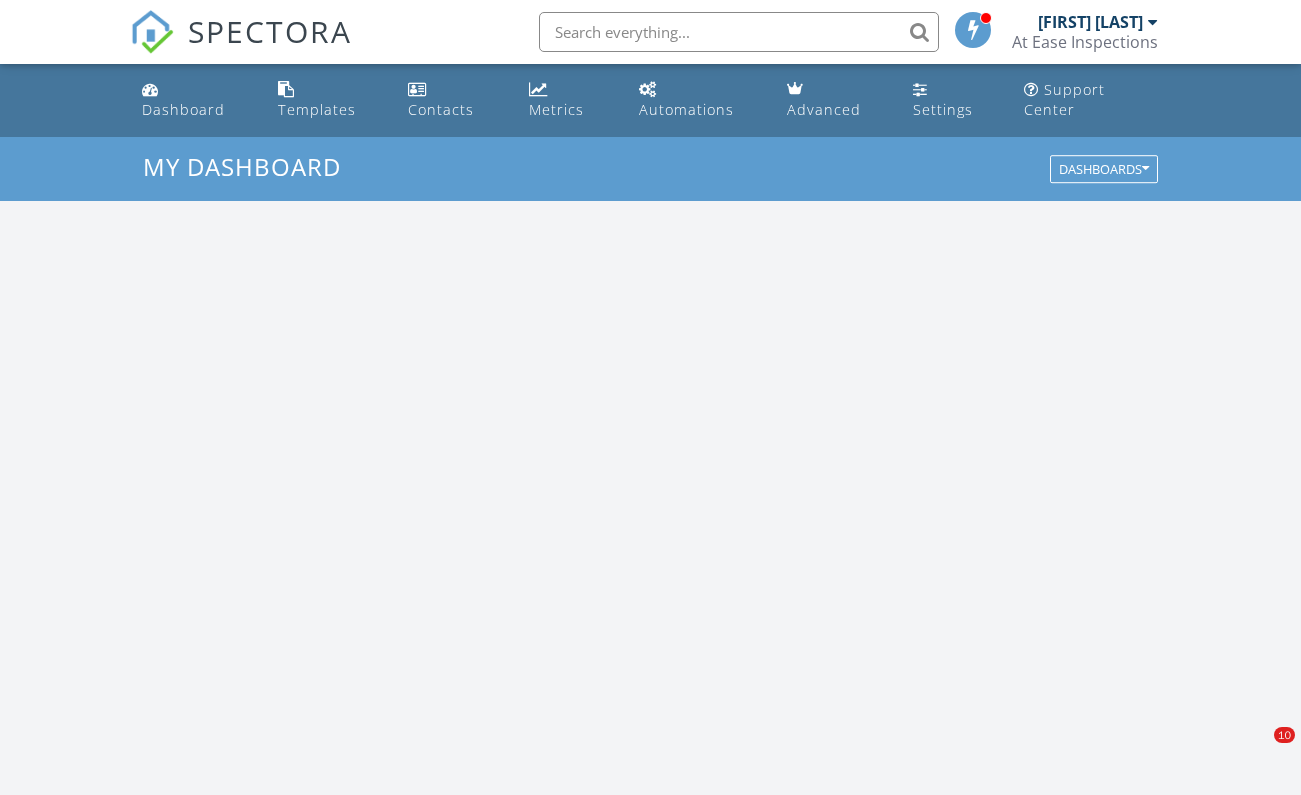 scroll, scrollTop: 0, scrollLeft: 0, axis: both 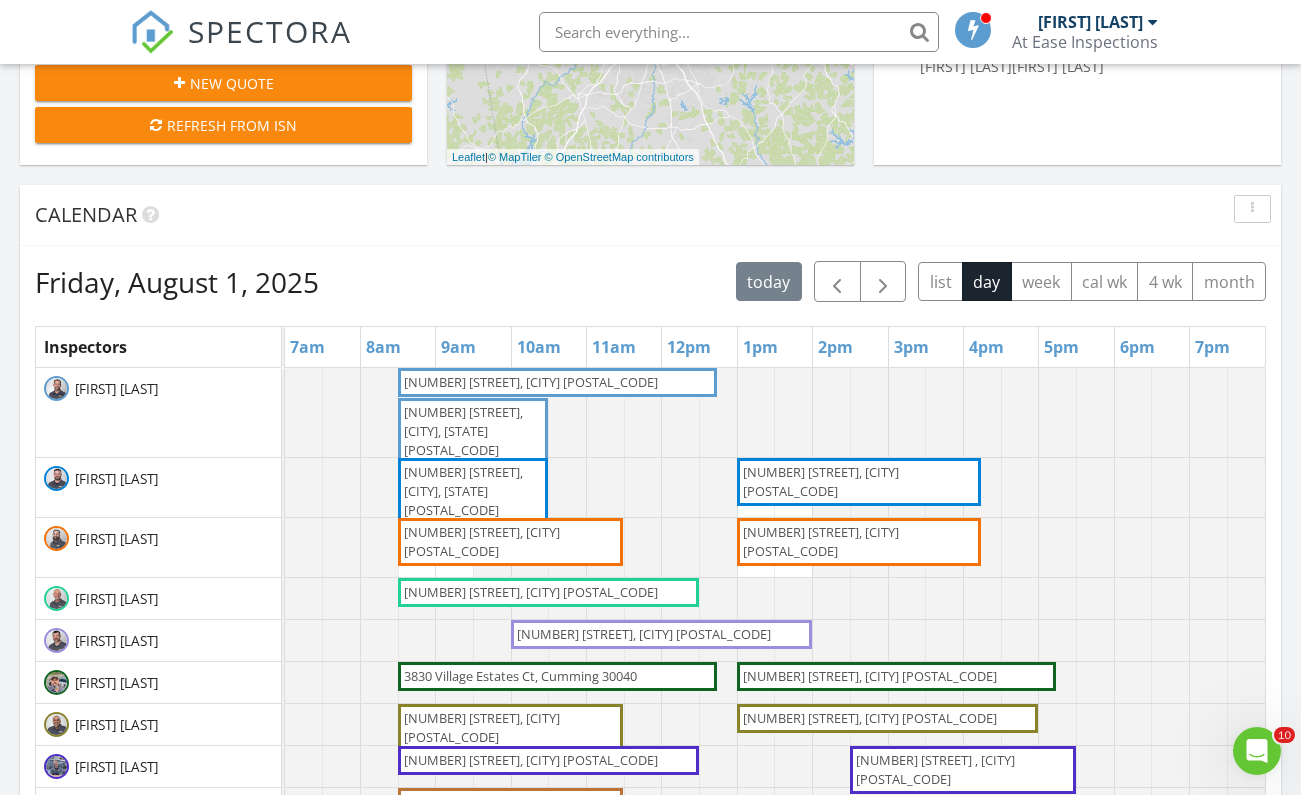 drag, startPoint x: 927, startPoint y: 728, endPoint x: 929, endPoint y: 739, distance: 11.18034 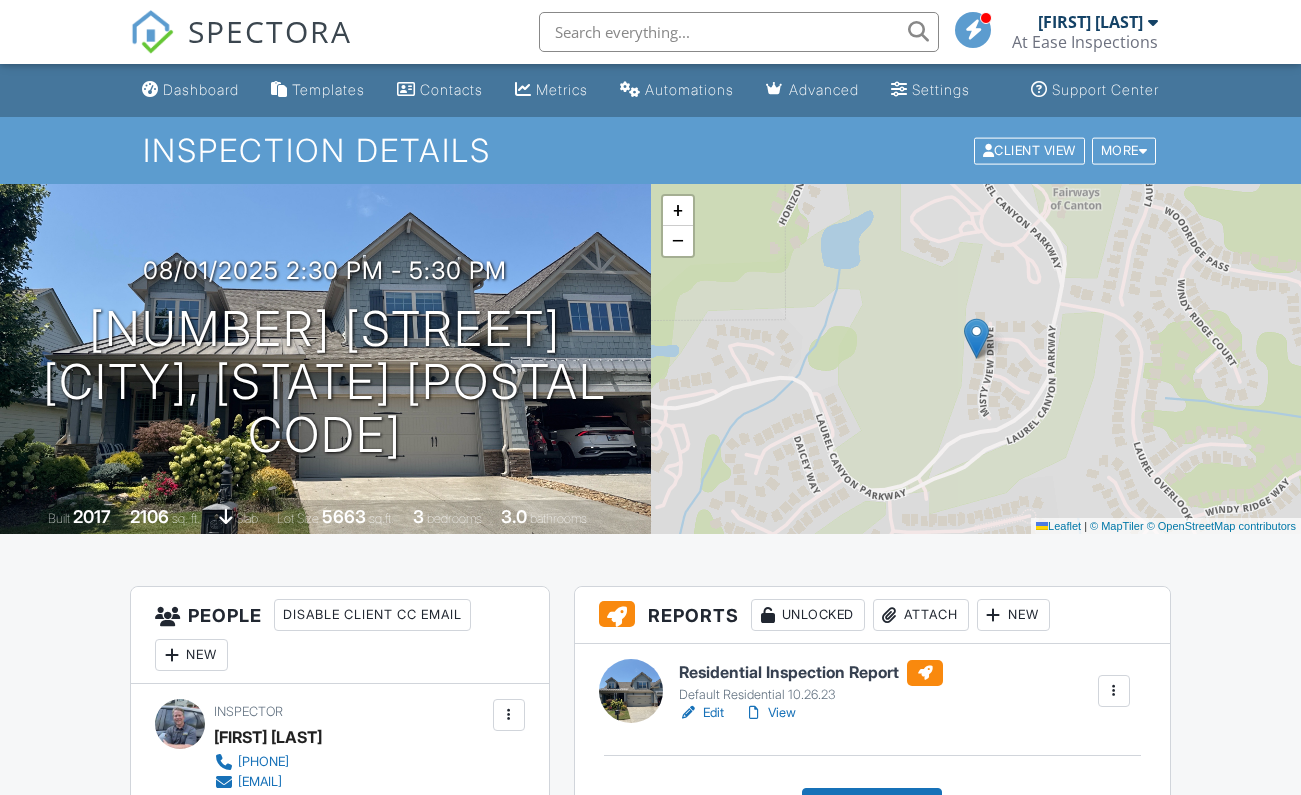 scroll, scrollTop: 393, scrollLeft: 0, axis: vertical 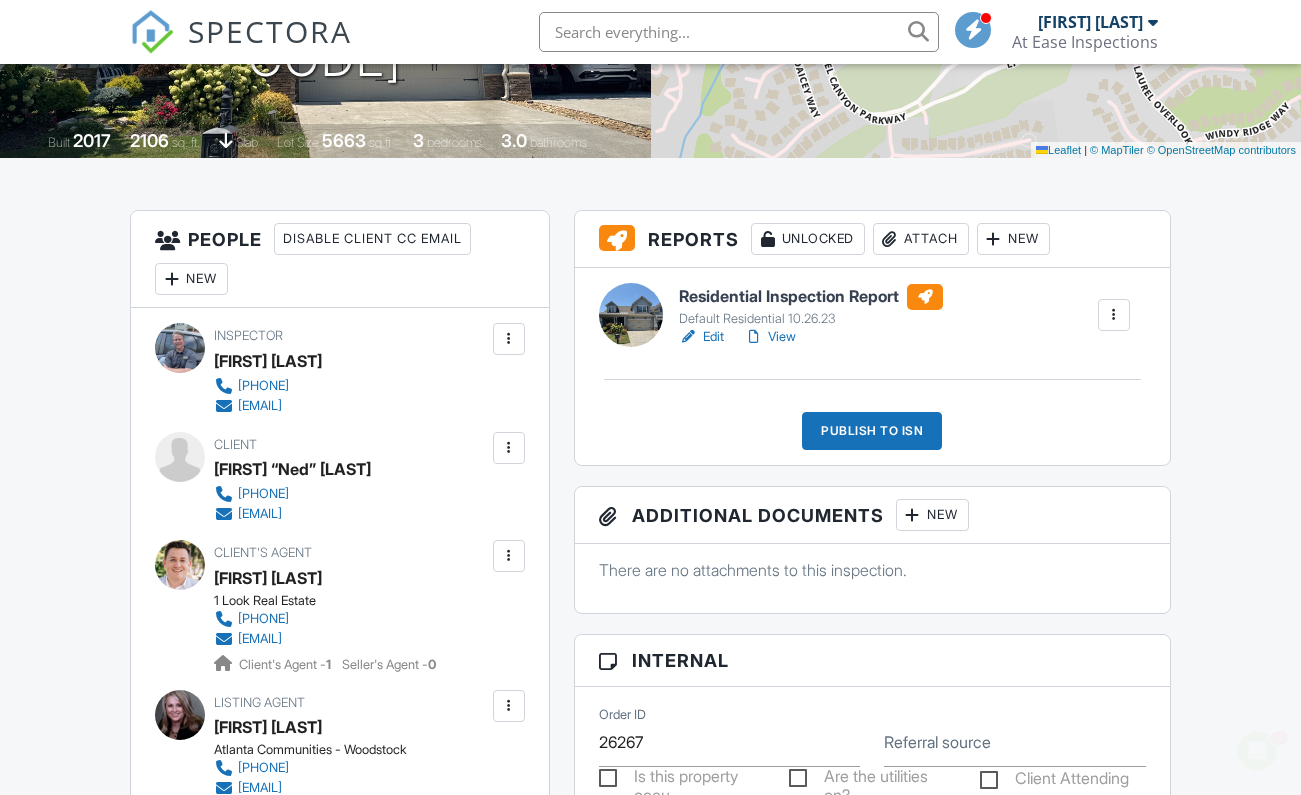 click on "New" at bounding box center (191, 279) 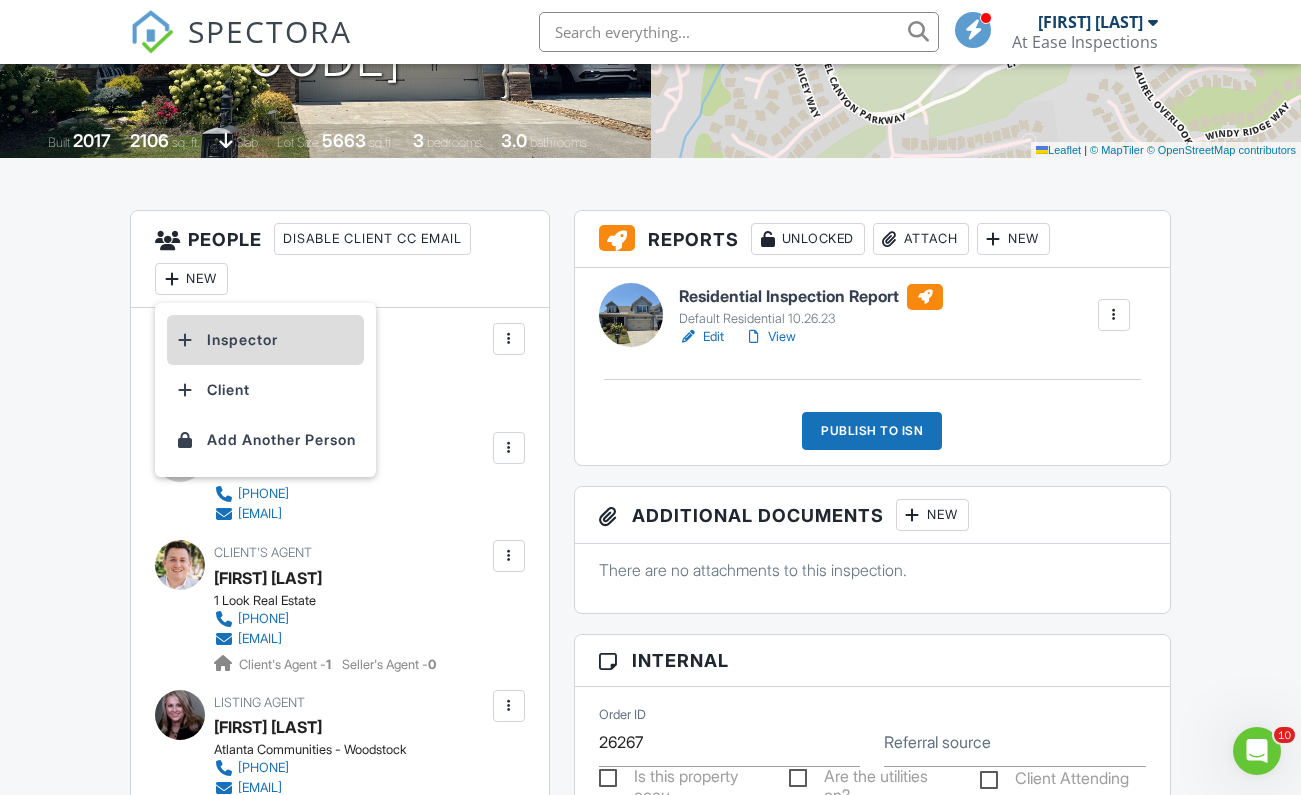 click on "Inspector" at bounding box center (265, 340) 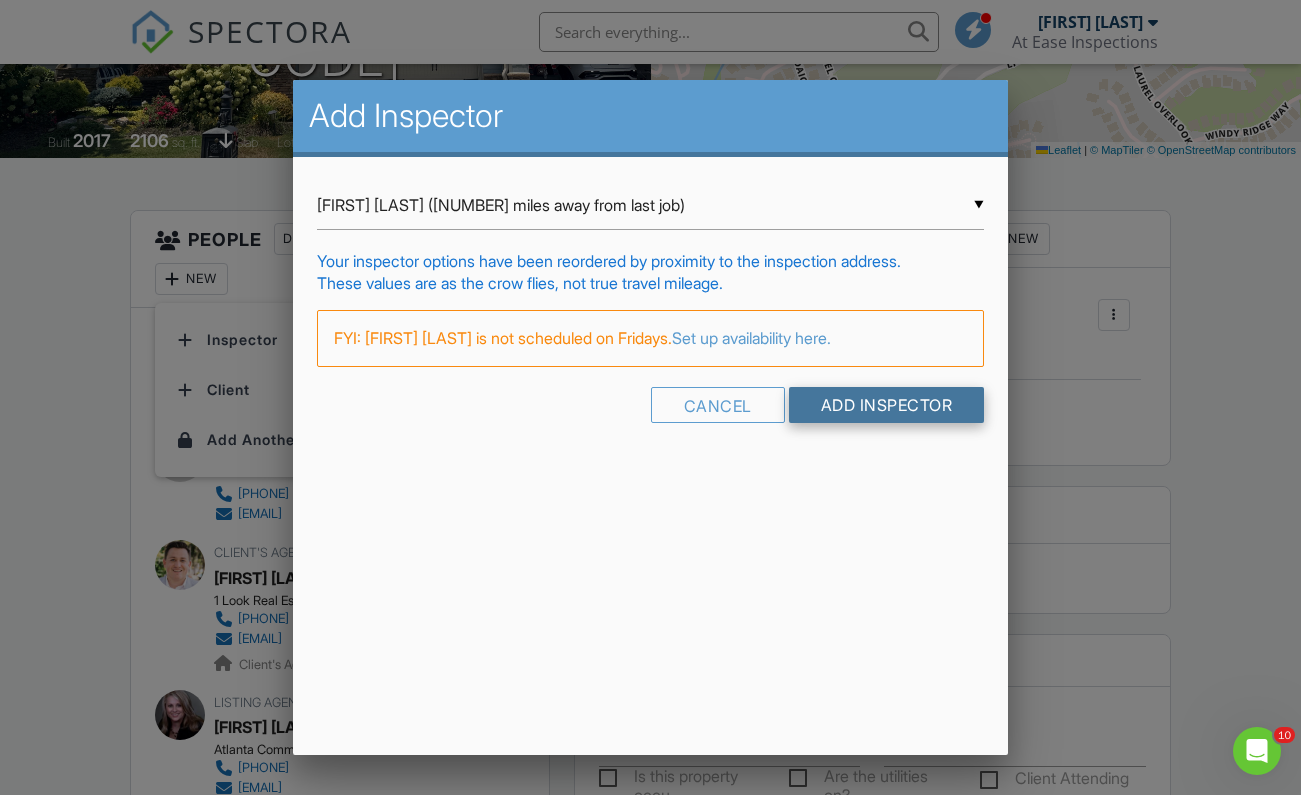 click on "Add Inspector" at bounding box center (887, 405) 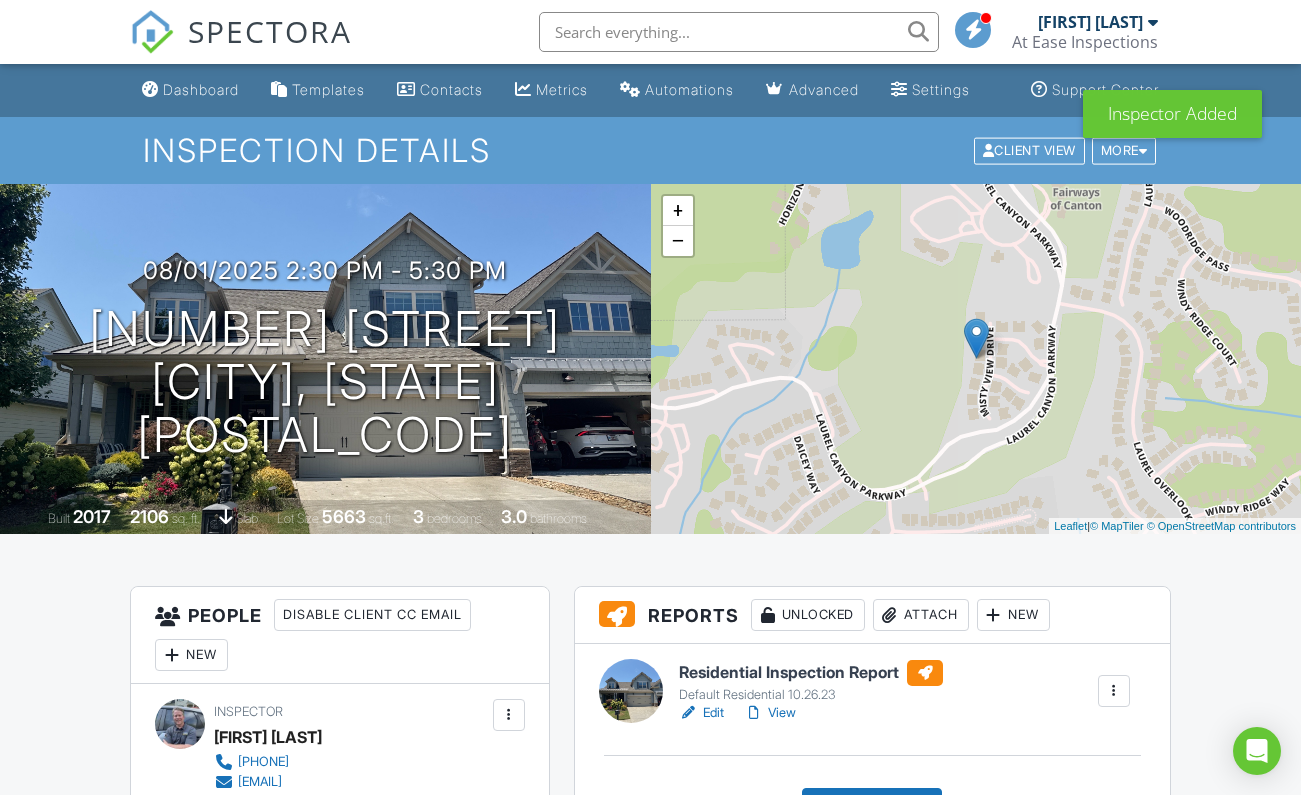 scroll, scrollTop: 0, scrollLeft: 0, axis: both 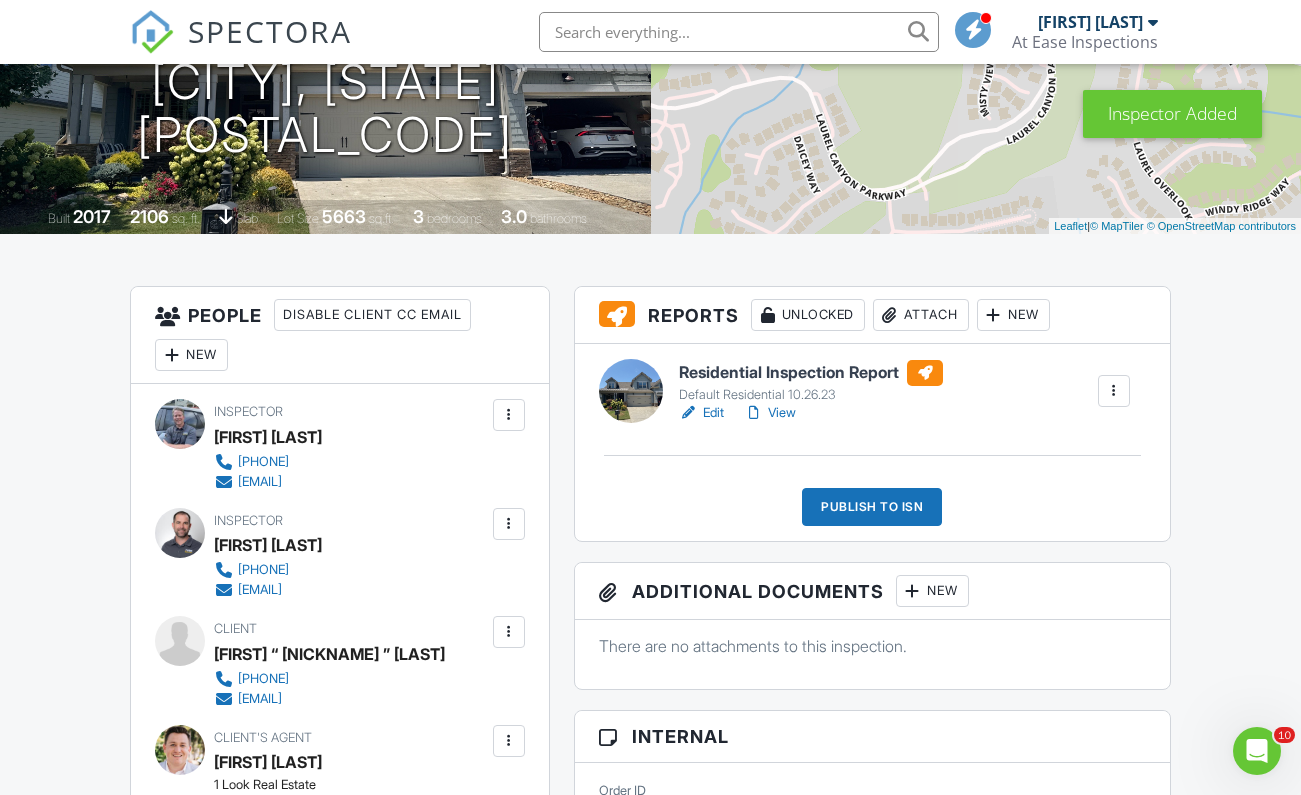 click on "View" at bounding box center (770, 413) 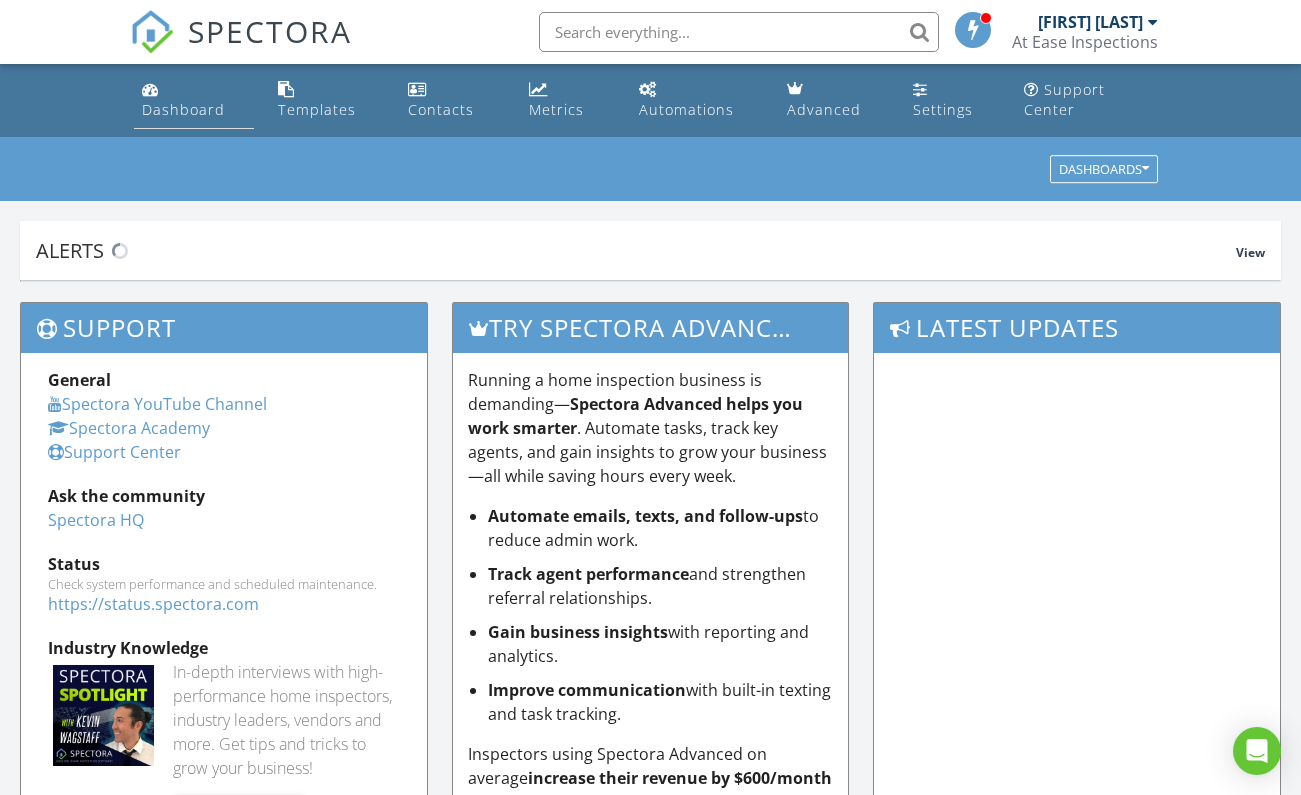 scroll, scrollTop: 0, scrollLeft: 0, axis: both 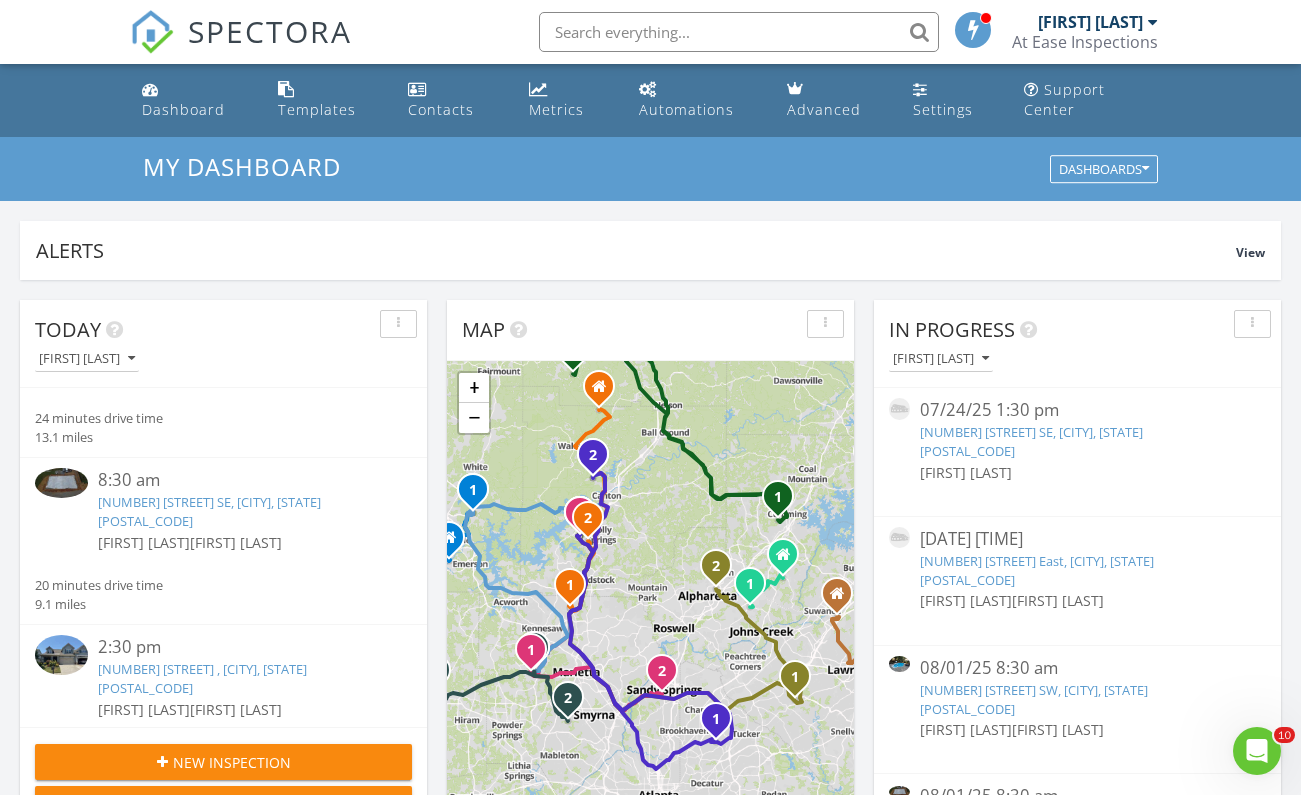 click on "2:30 pm" at bounding box center (239, 647) 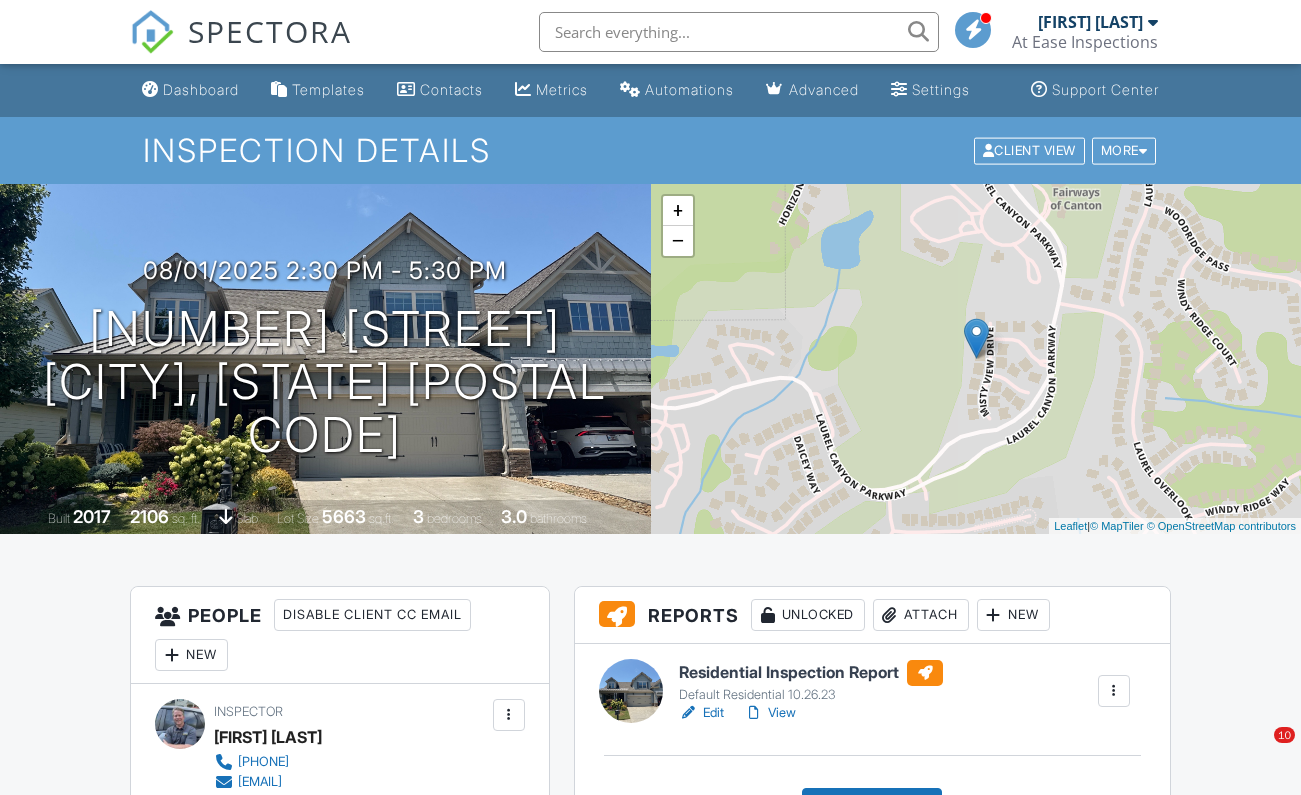 scroll, scrollTop: 282, scrollLeft: 0, axis: vertical 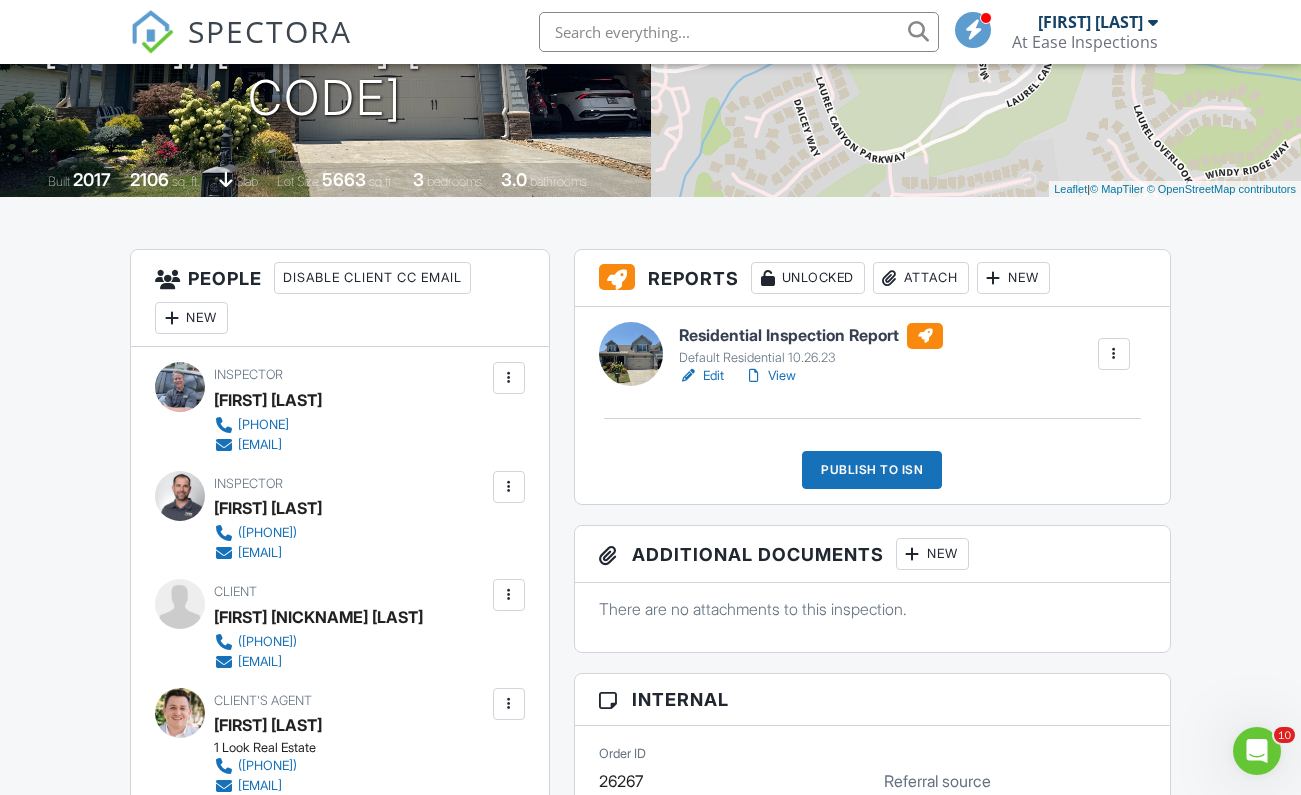 click at bounding box center [509, 378] 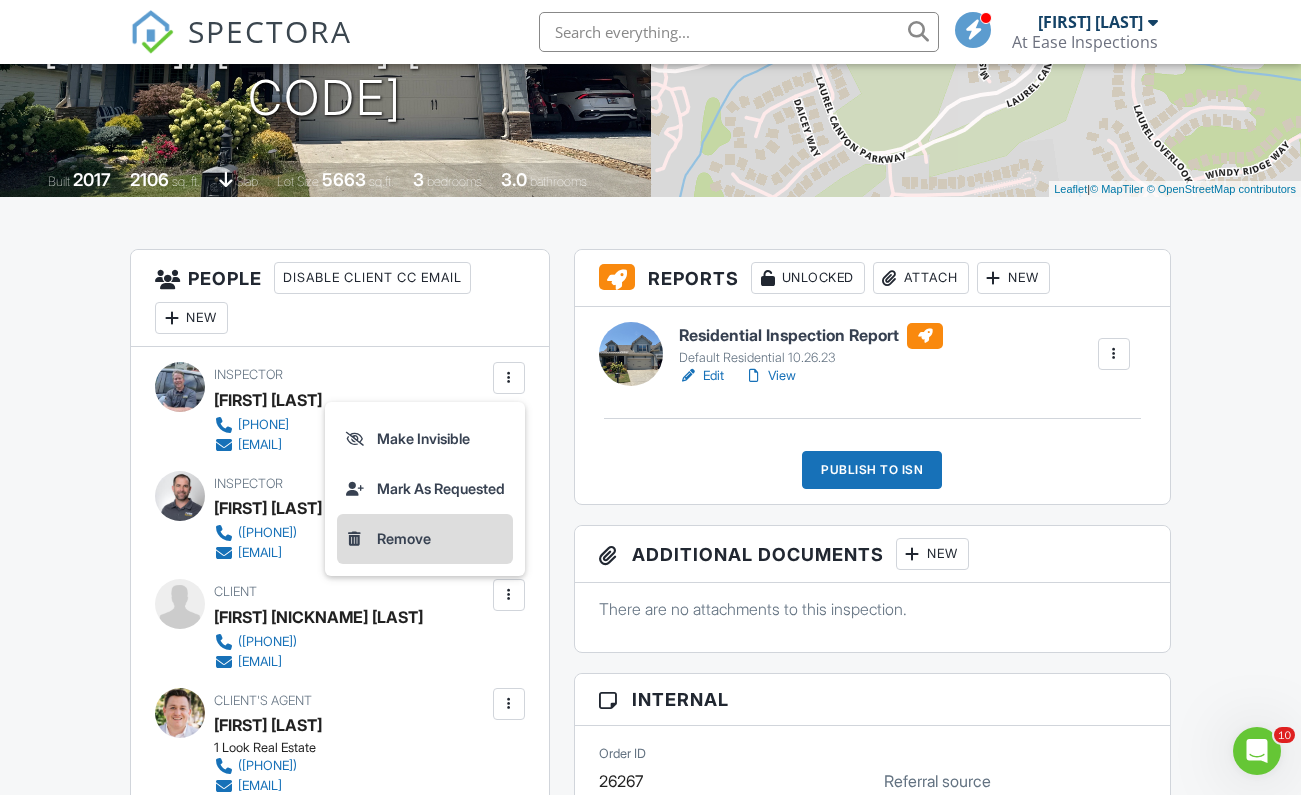 click on "Remove" at bounding box center [425, 539] 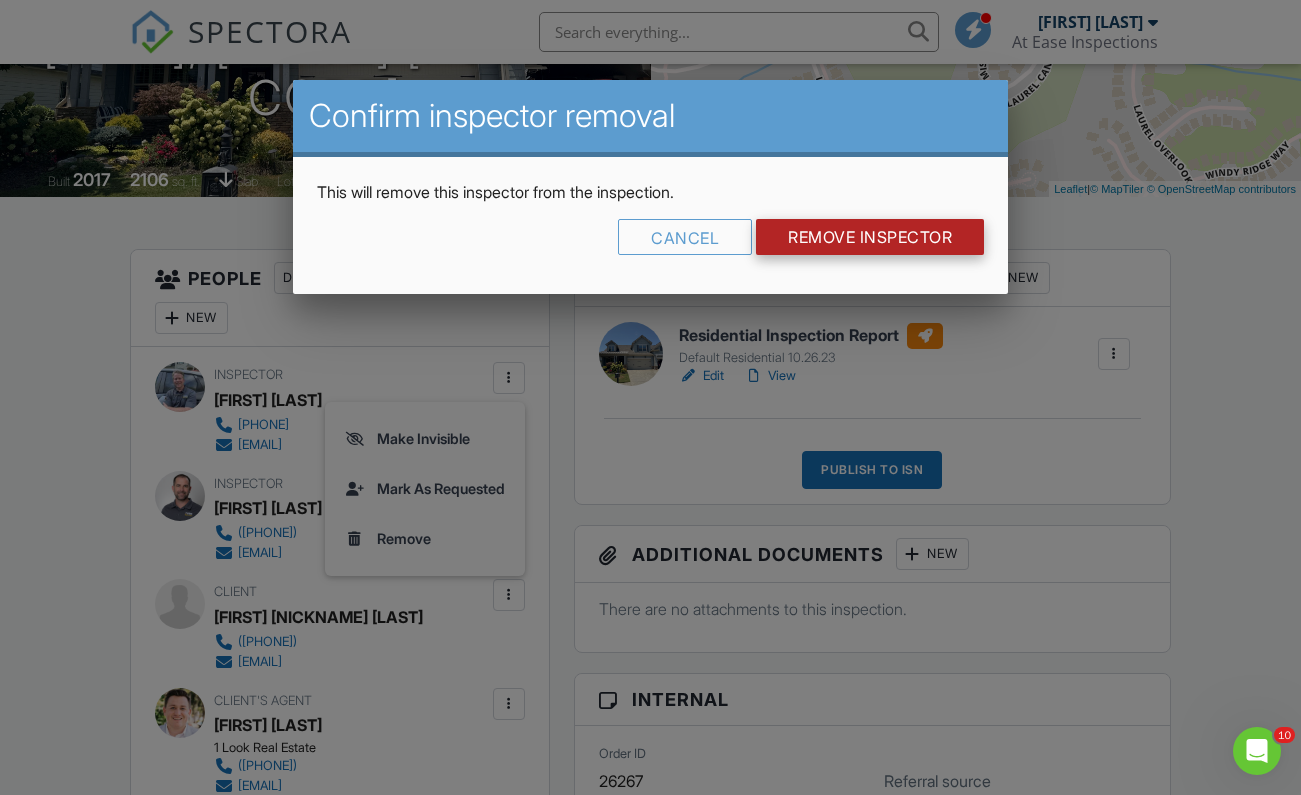 click on "Remove Inspector" at bounding box center [870, 237] 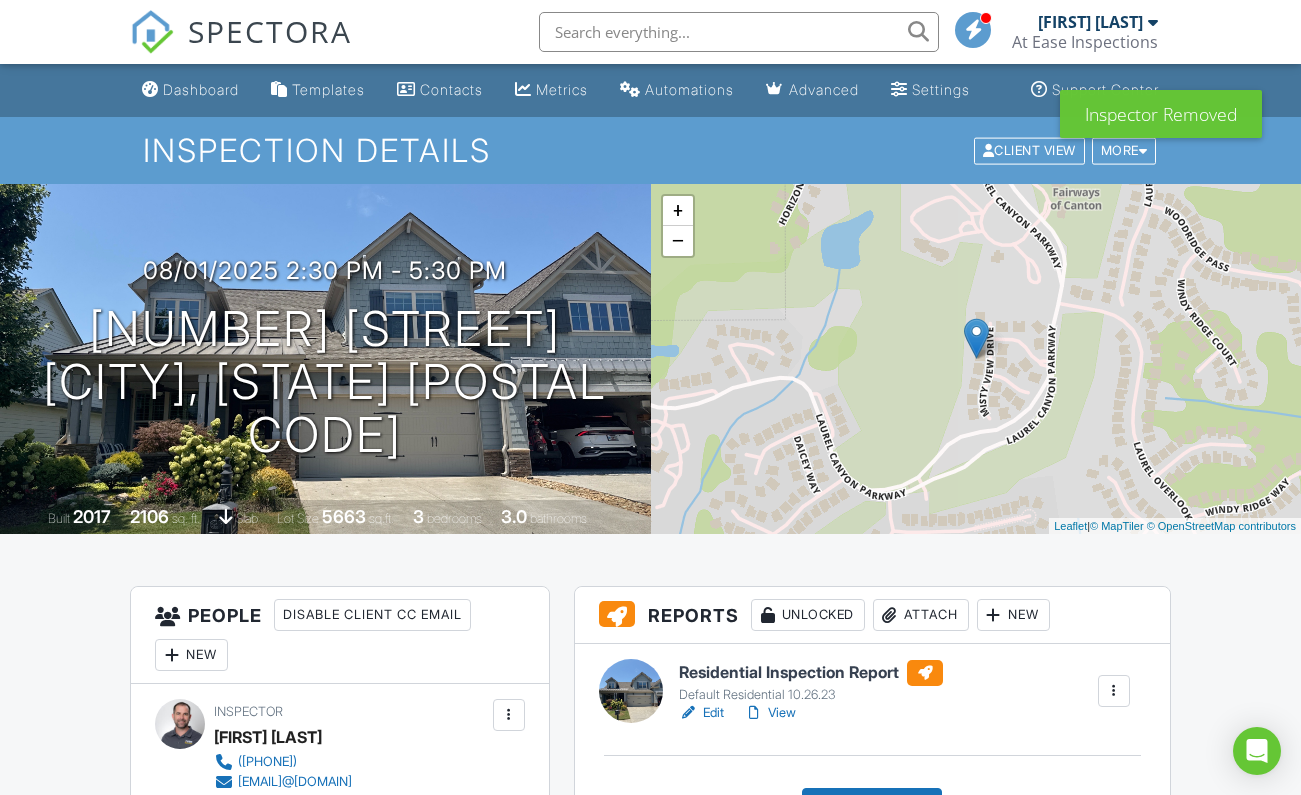 scroll, scrollTop: 0, scrollLeft: 0, axis: both 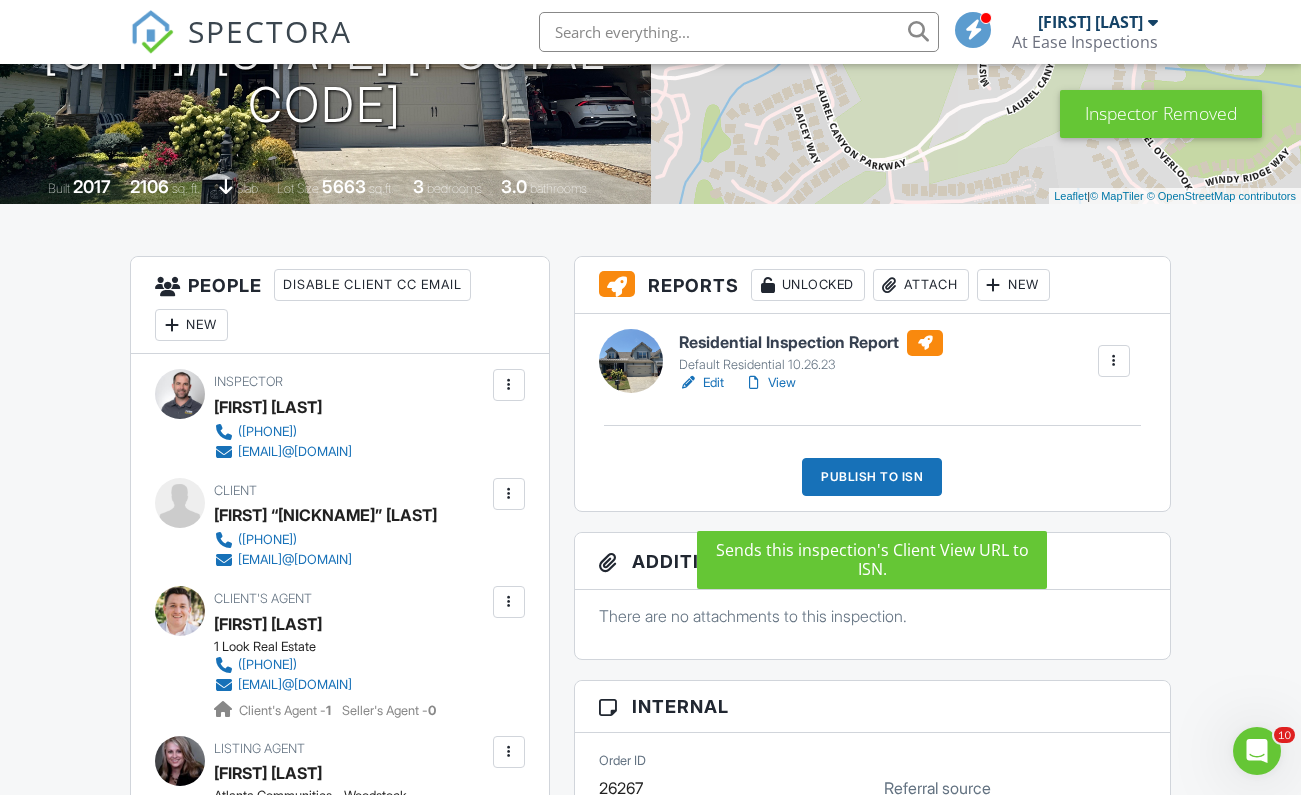 click on "Publish to ISN" at bounding box center [872, 477] 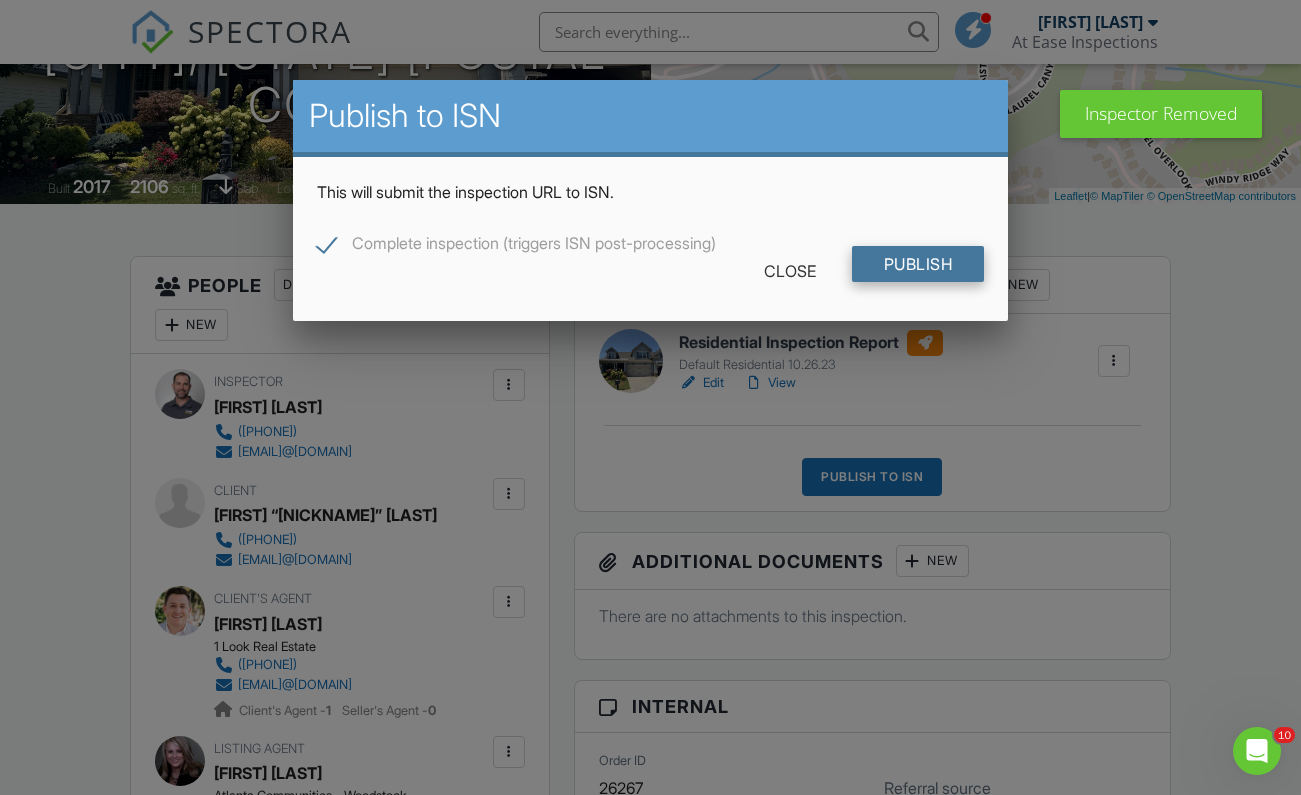 click on "Publish" at bounding box center [918, 264] 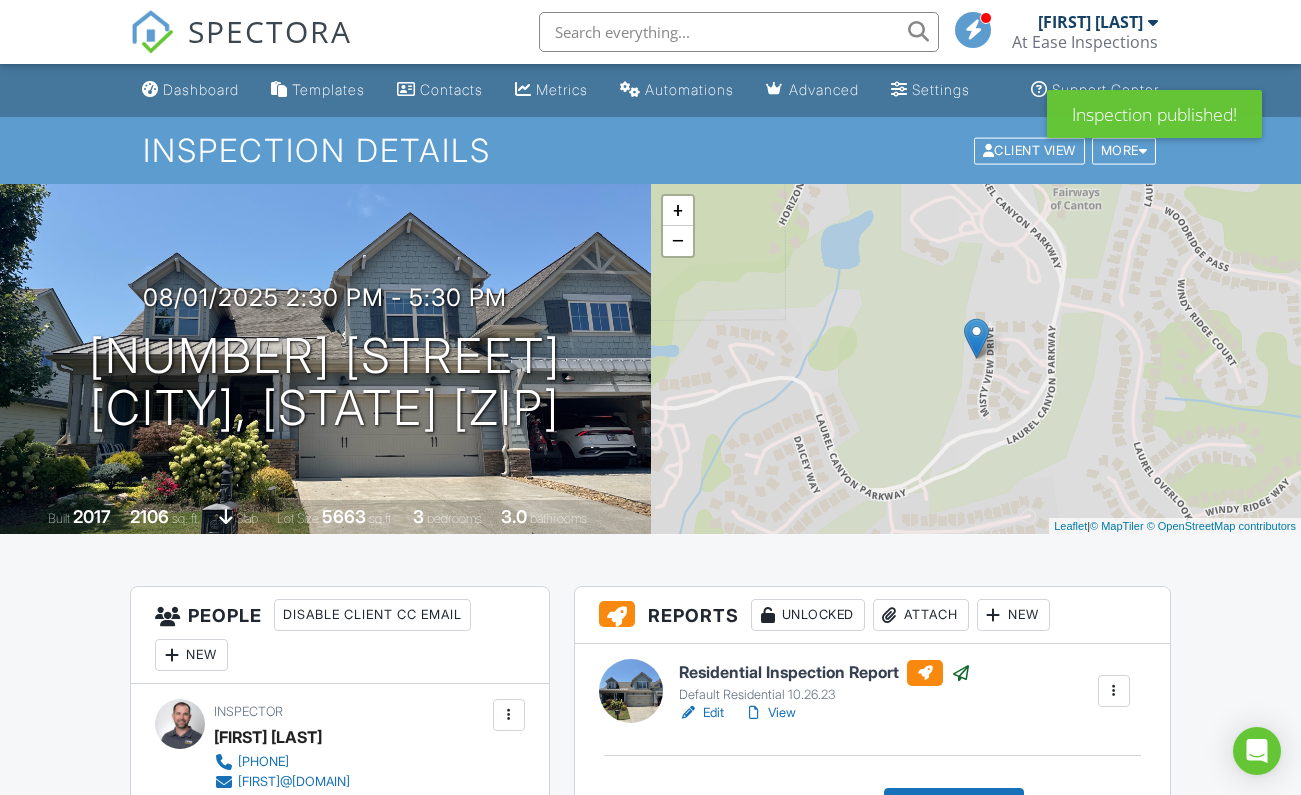 scroll, scrollTop: 0, scrollLeft: 0, axis: both 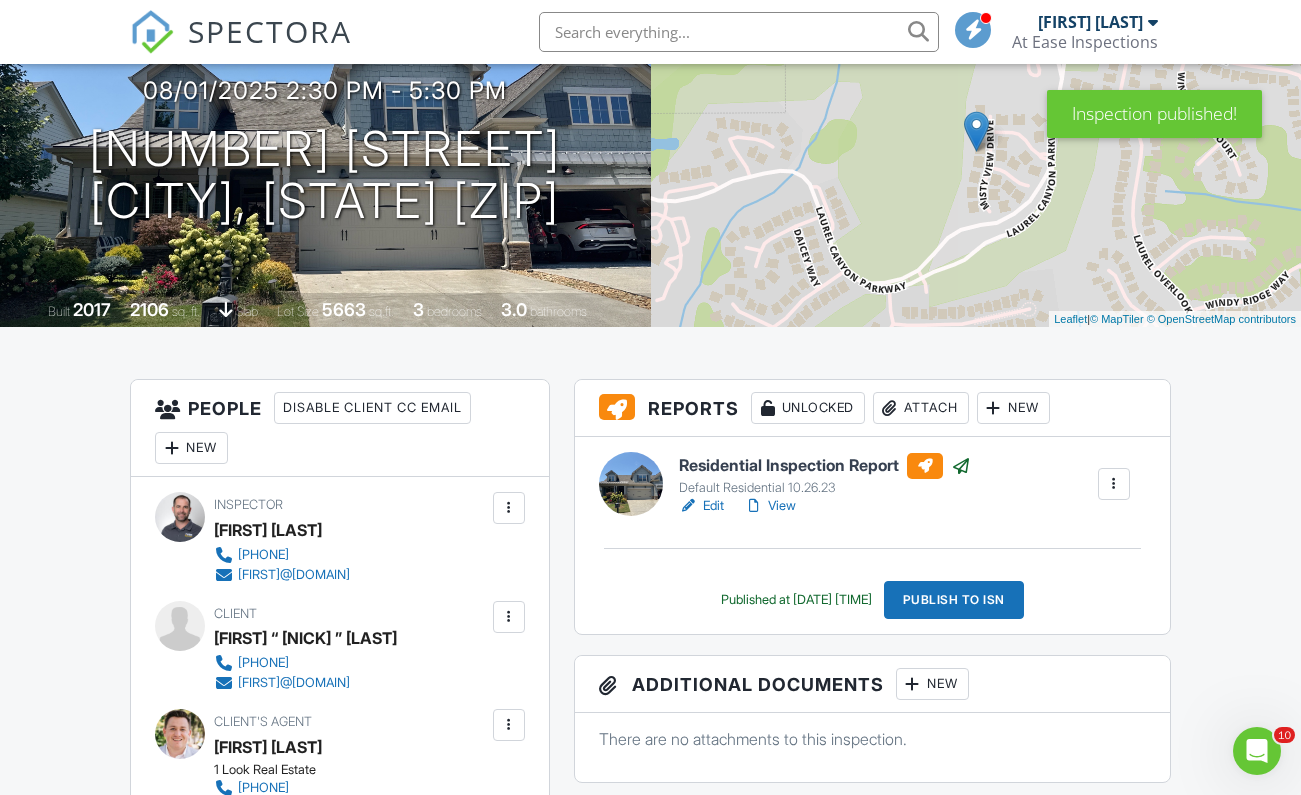 click on "SPECTORA" at bounding box center [270, 31] 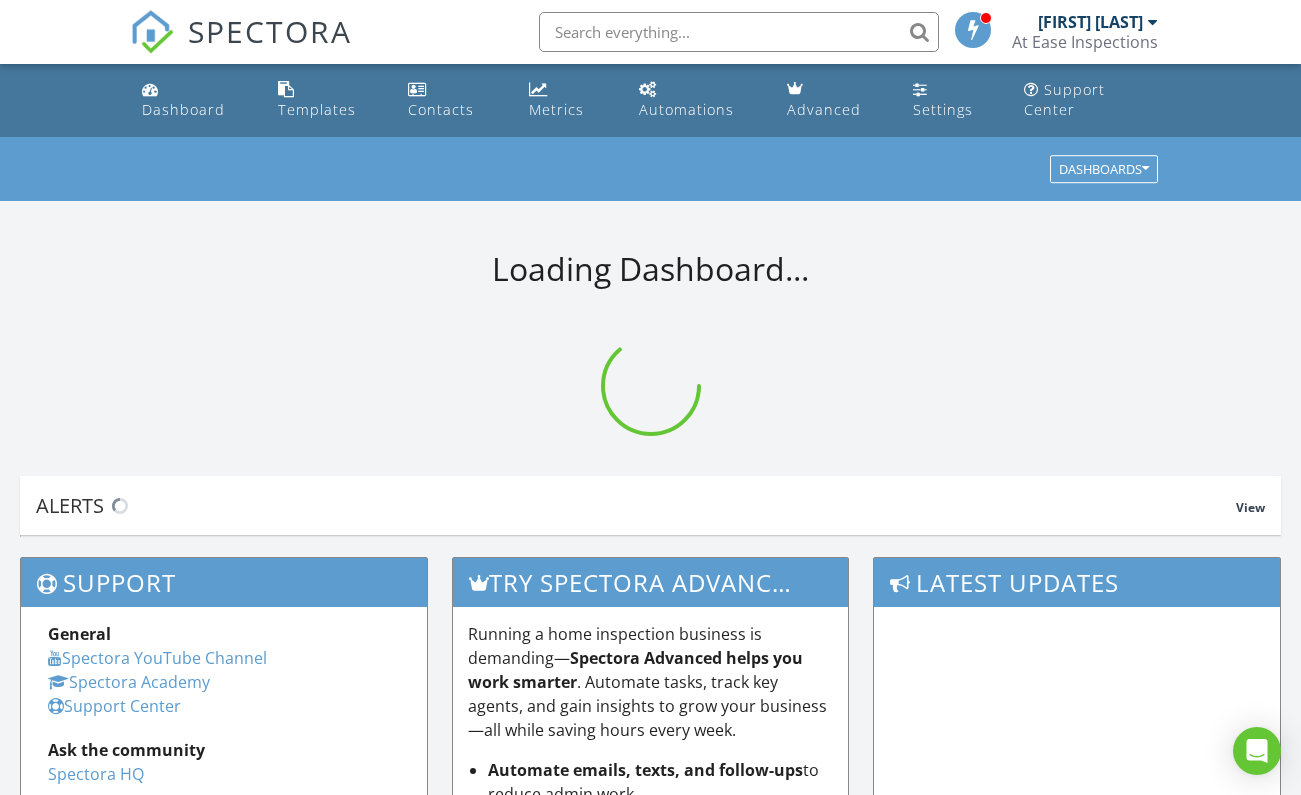 scroll, scrollTop: 0, scrollLeft: 0, axis: both 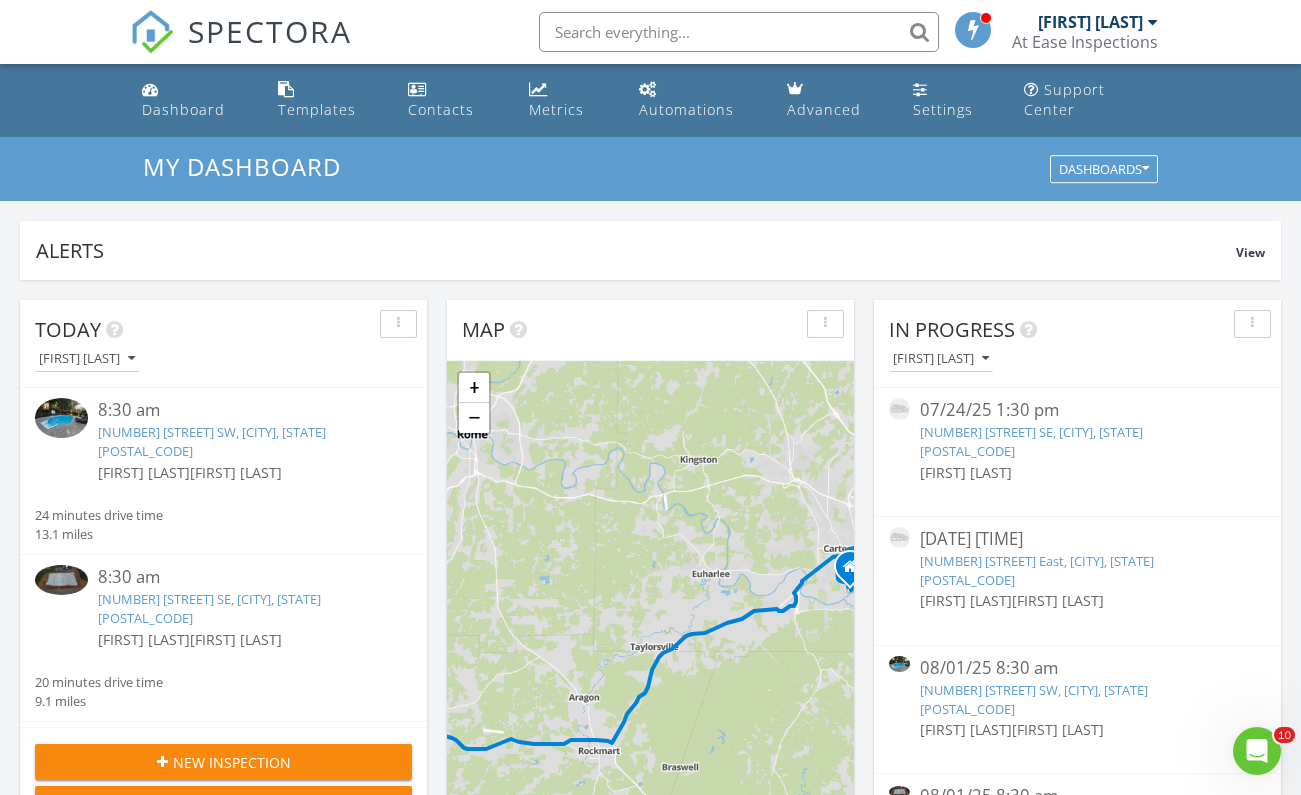 click on "[FIRST] [LAST]" at bounding box center [144, 639] 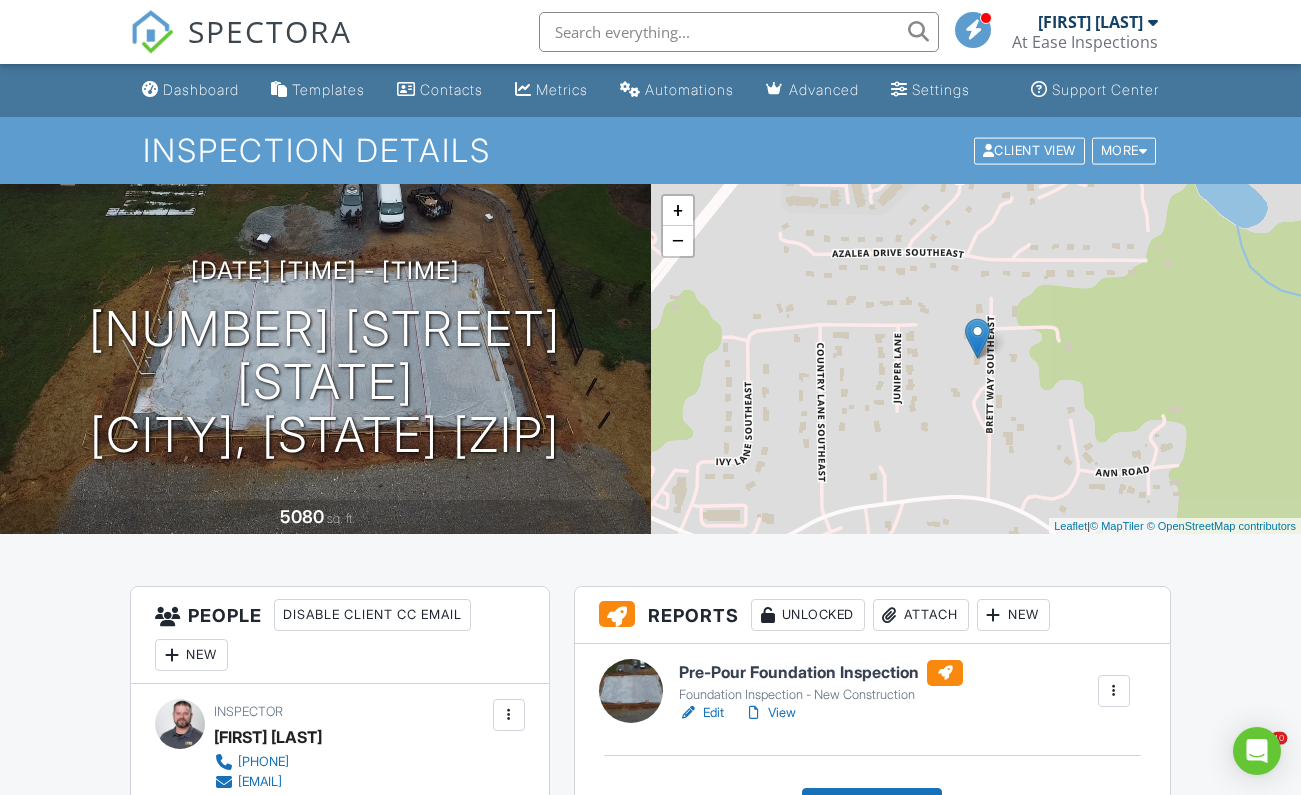 scroll, scrollTop: 115, scrollLeft: 0, axis: vertical 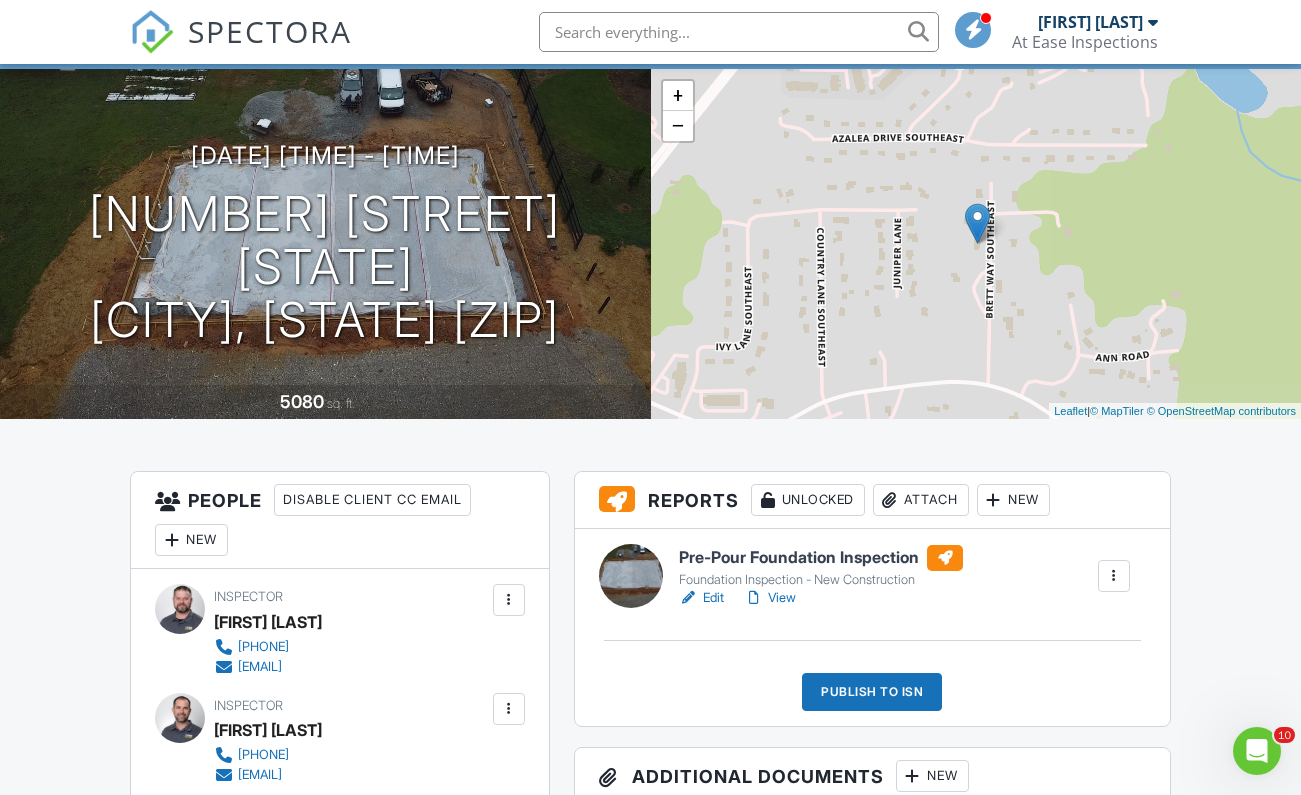 click on "View" at bounding box center [770, 598] 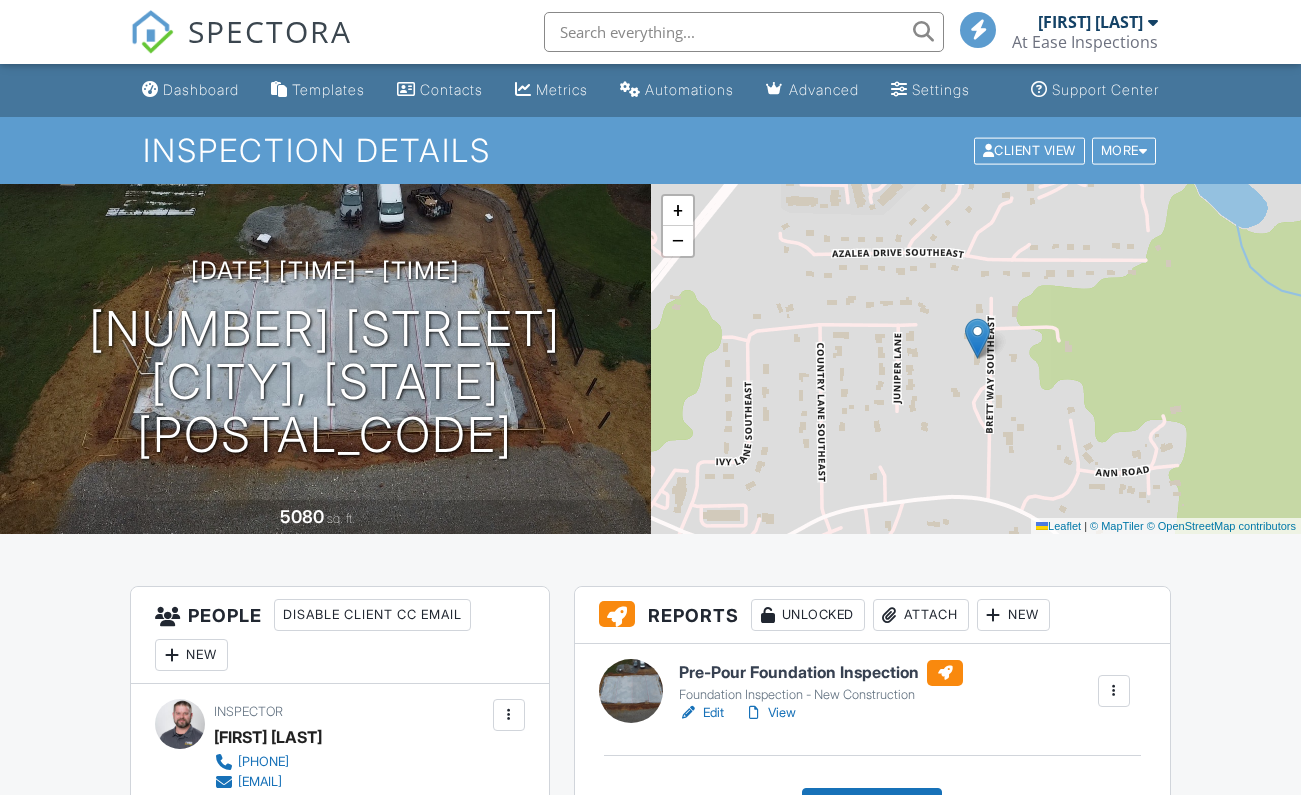 scroll, scrollTop: 0, scrollLeft: 0, axis: both 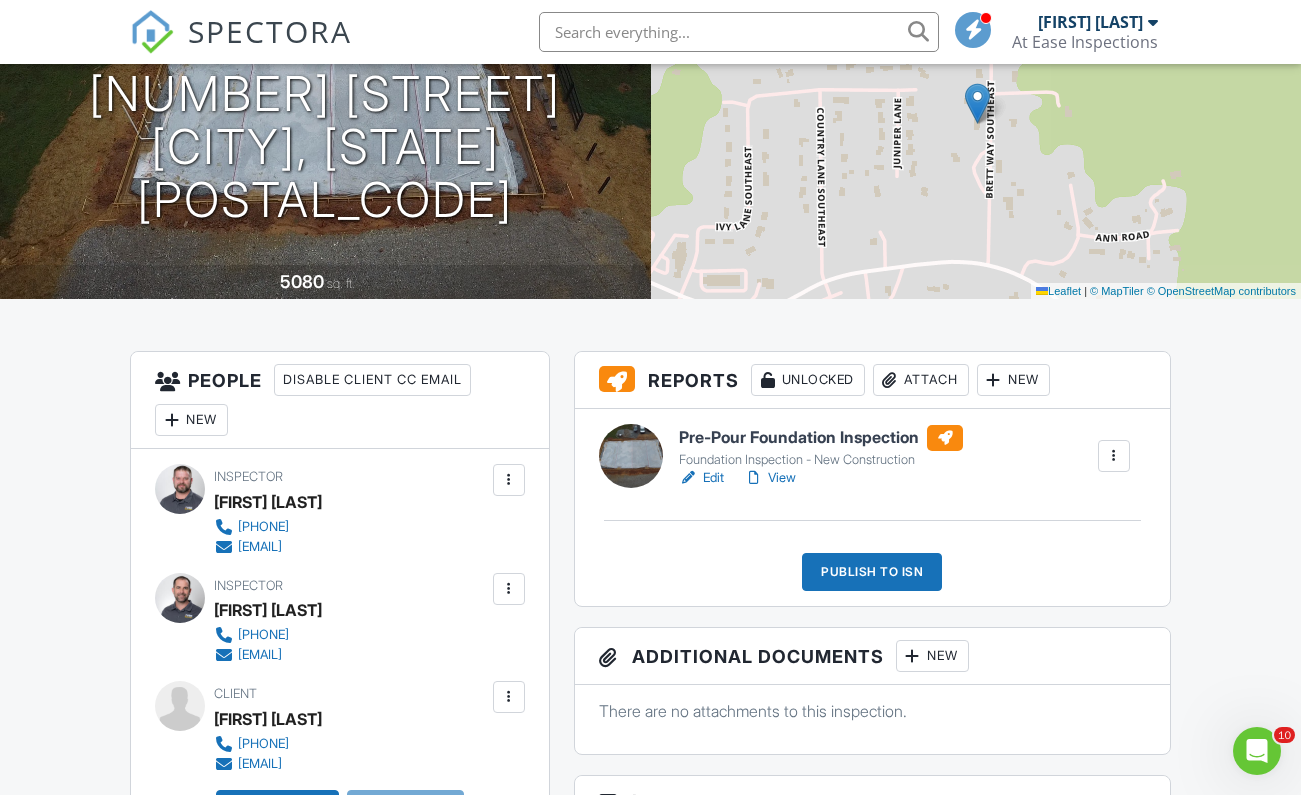 click on "View" at bounding box center [770, 478] 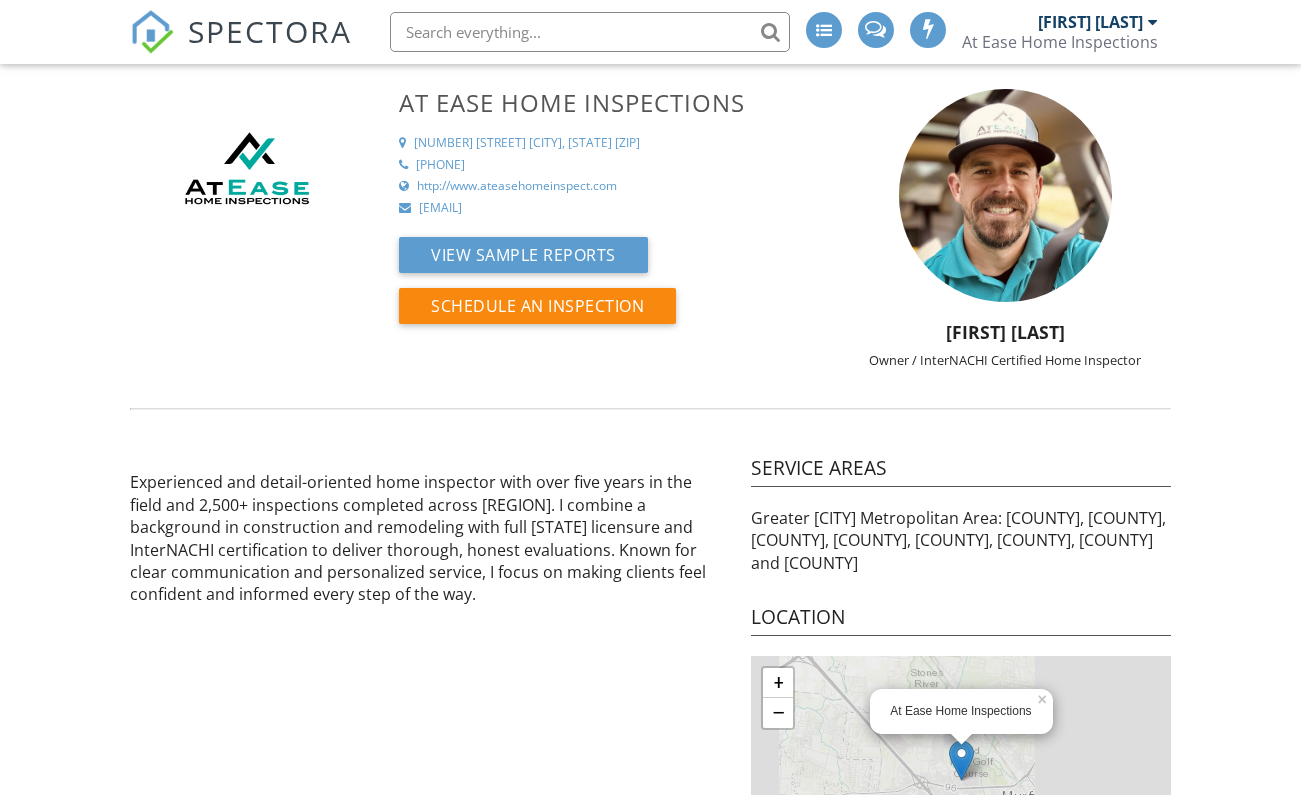 scroll, scrollTop: 0, scrollLeft: 0, axis: both 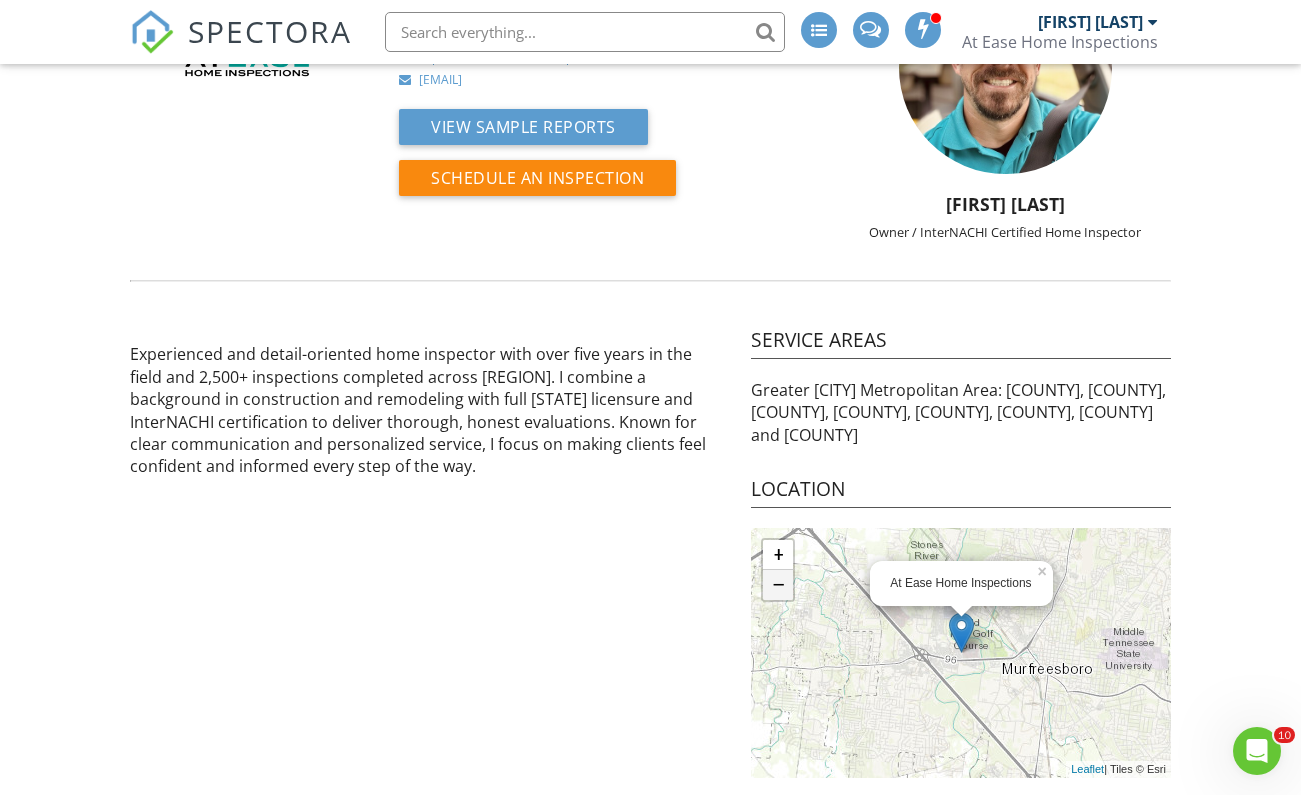 click on "−" at bounding box center [778, 585] 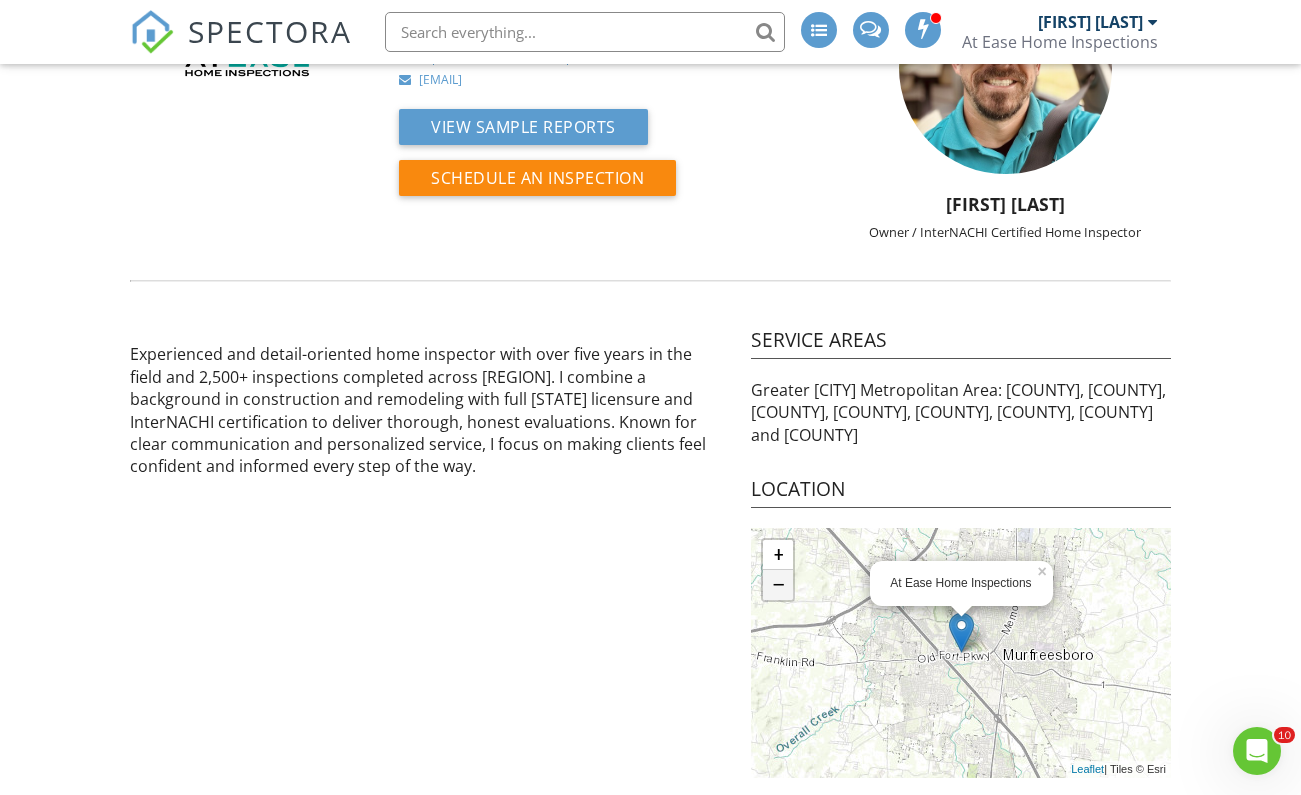 click on "−" at bounding box center (778, 585) 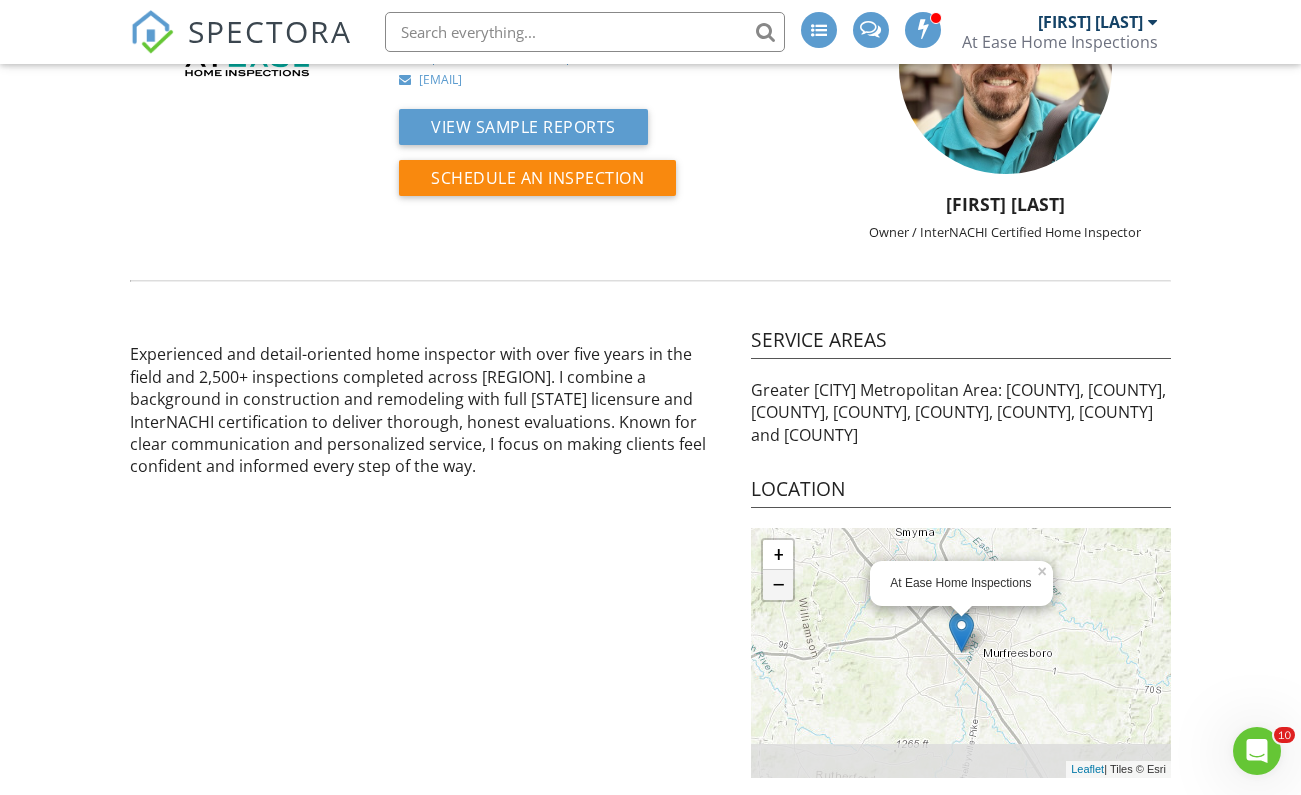 click on "−" at bounding box center [778, 585] 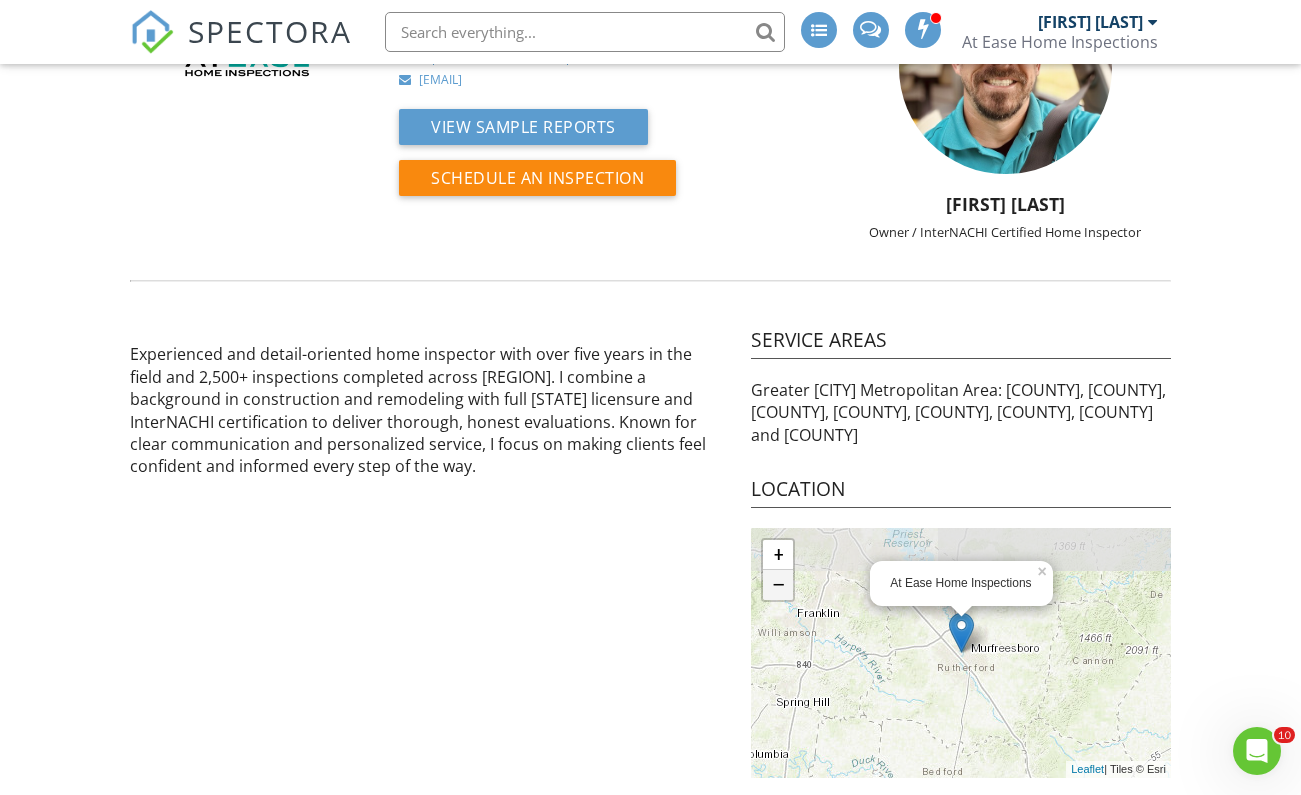 click on "−" at bounding box center [778, 585] 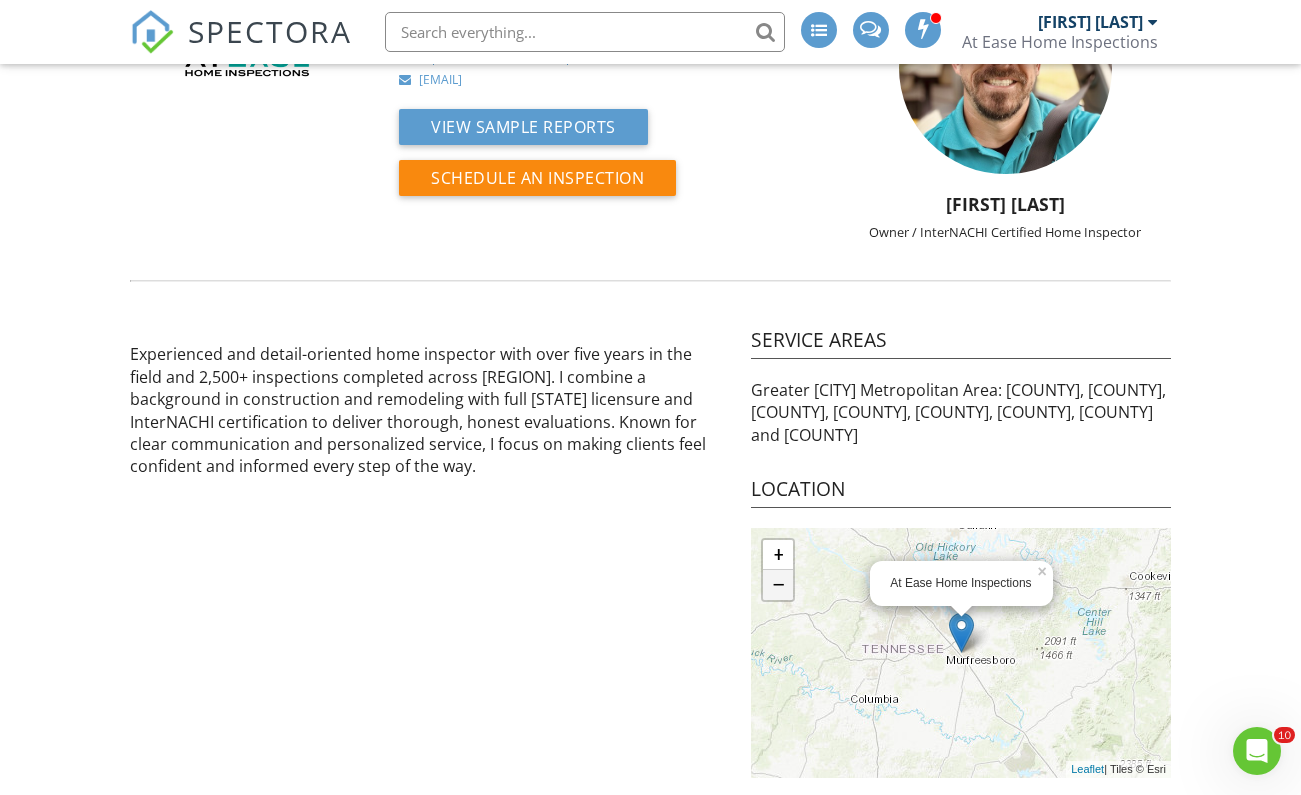 click on "−" at bounding box center [778, 585] 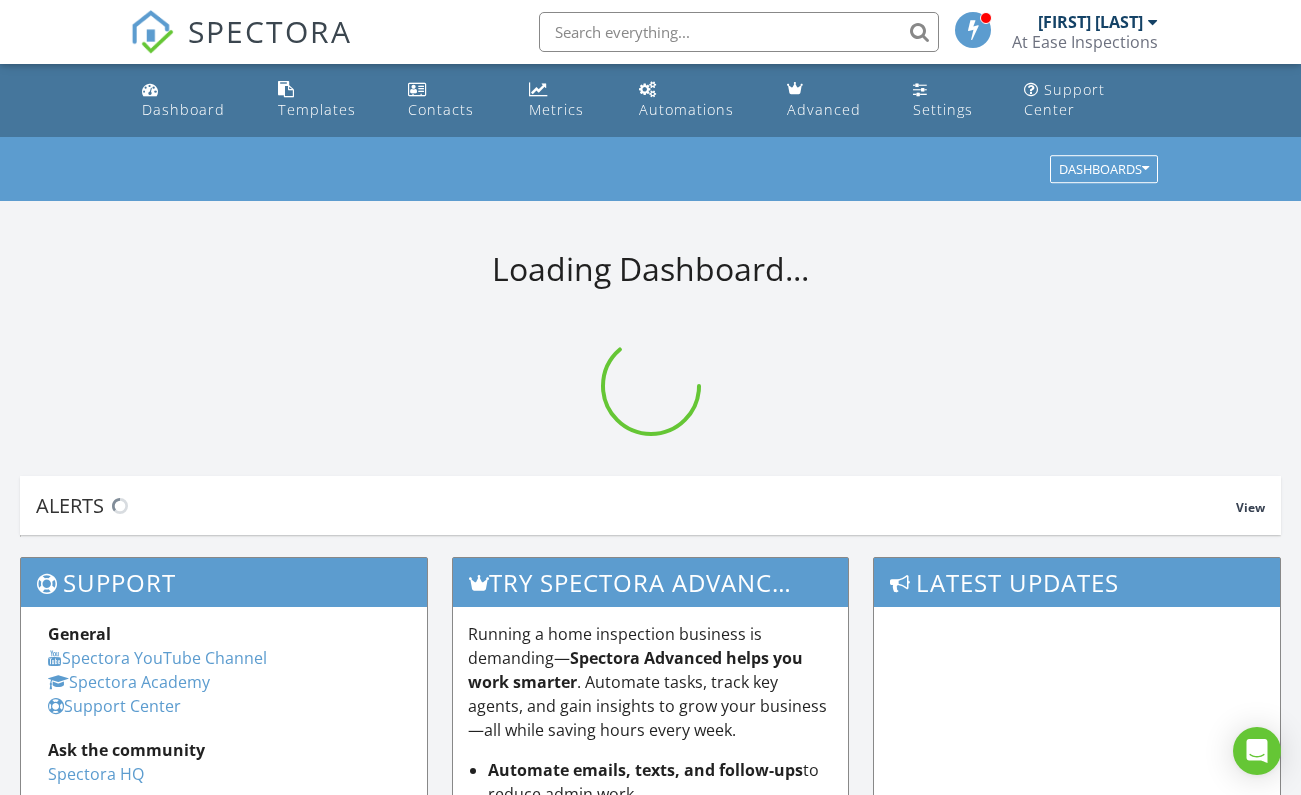 scroll, scrollTop: 0, scrollLeft: 0, axis: both 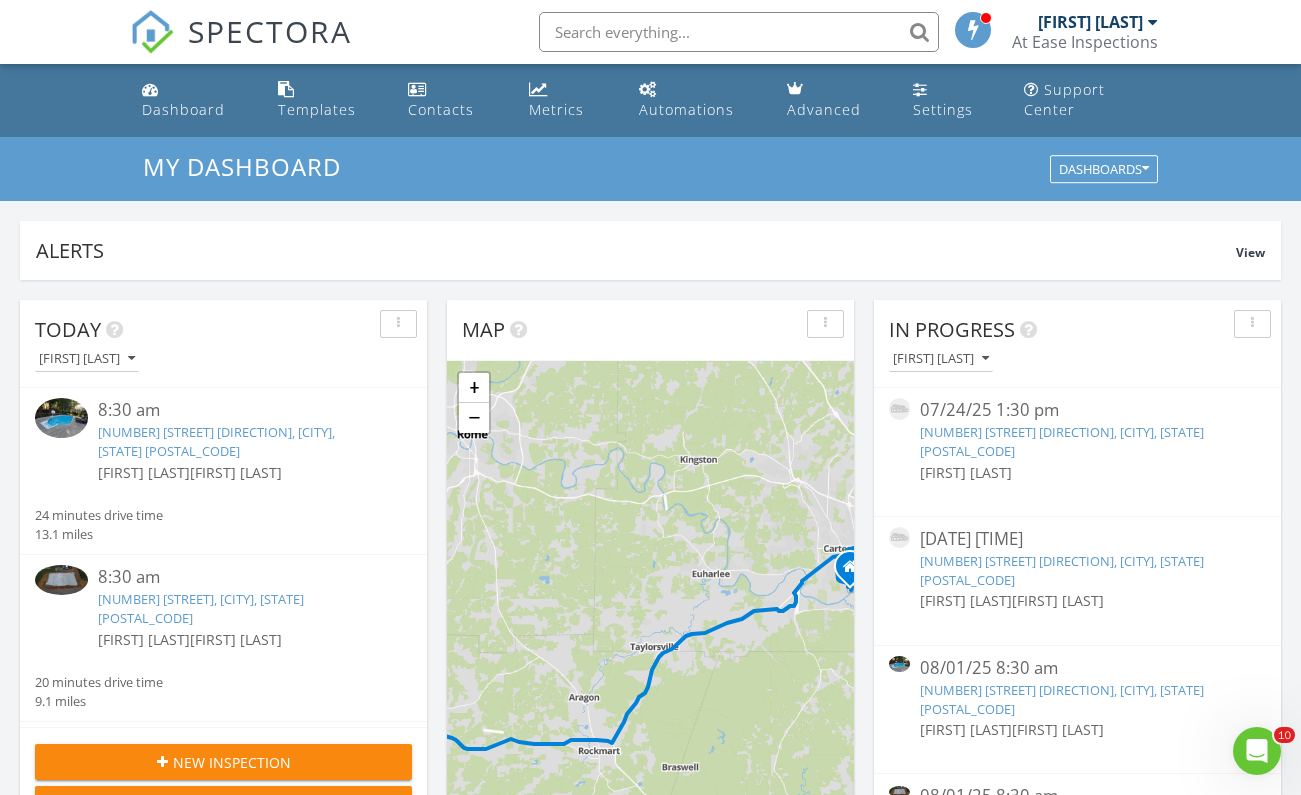 click on "25 Brett Way SE, Cartersville, GA 30121" at bounding box center (201, 608) 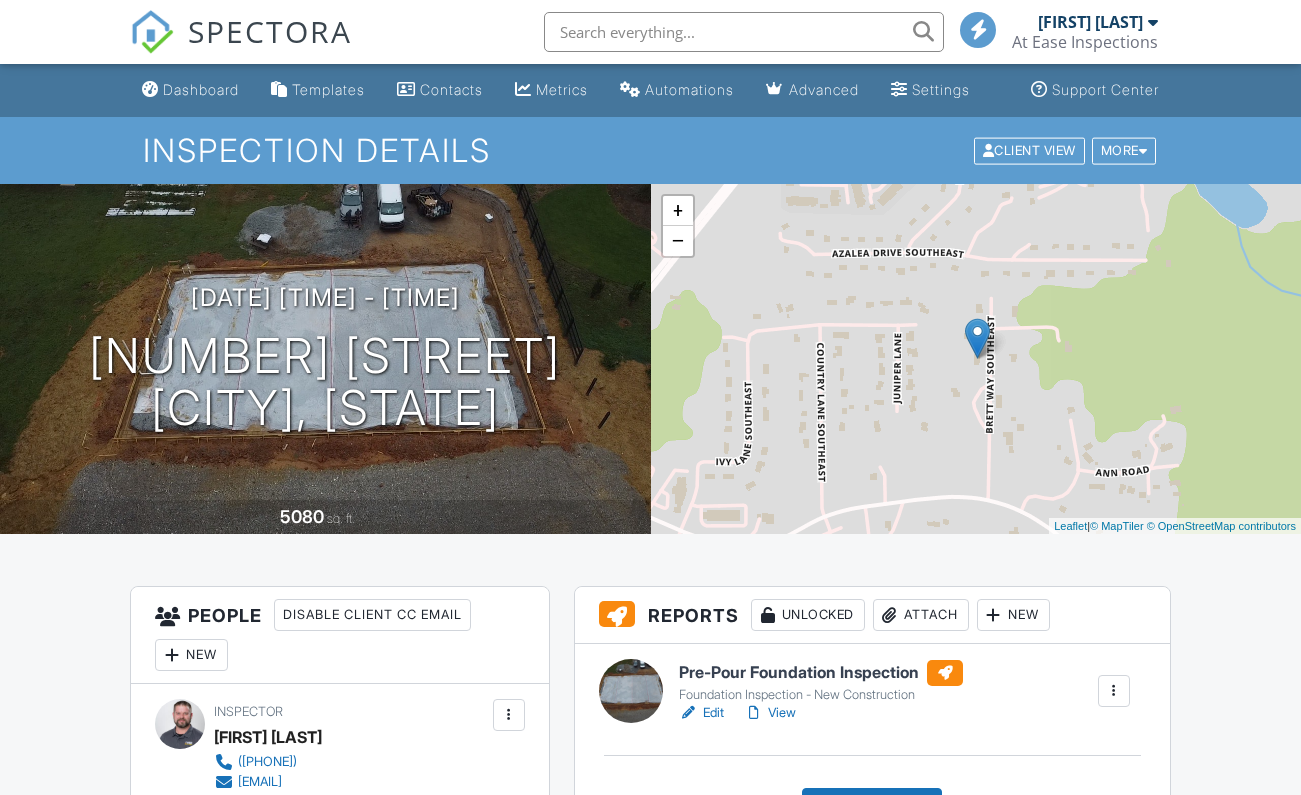 scroll, scrollTop: 0, scrollLeft: 0, axis: both 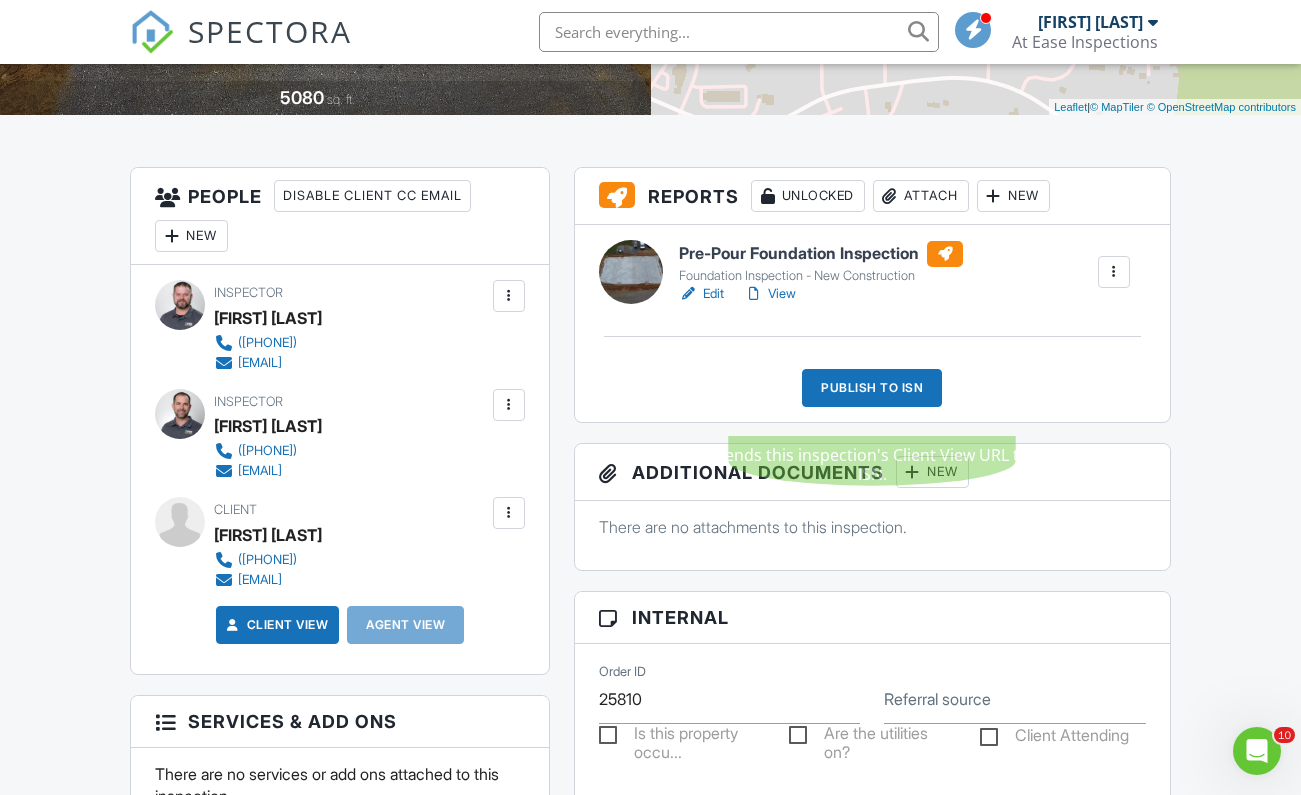 click on "Publish to ISN" at bounding box center (872, 388) 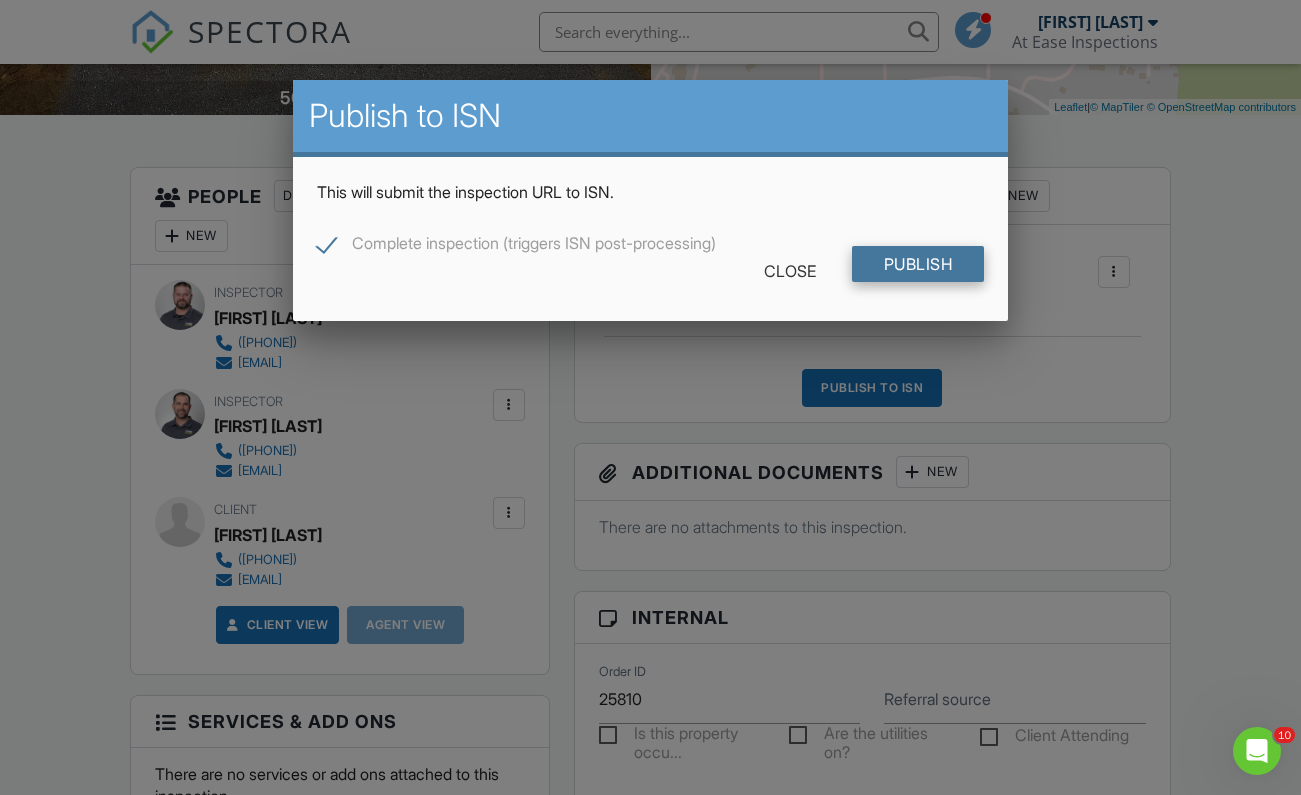 click on "Publish" at bounding box center [918, 264] 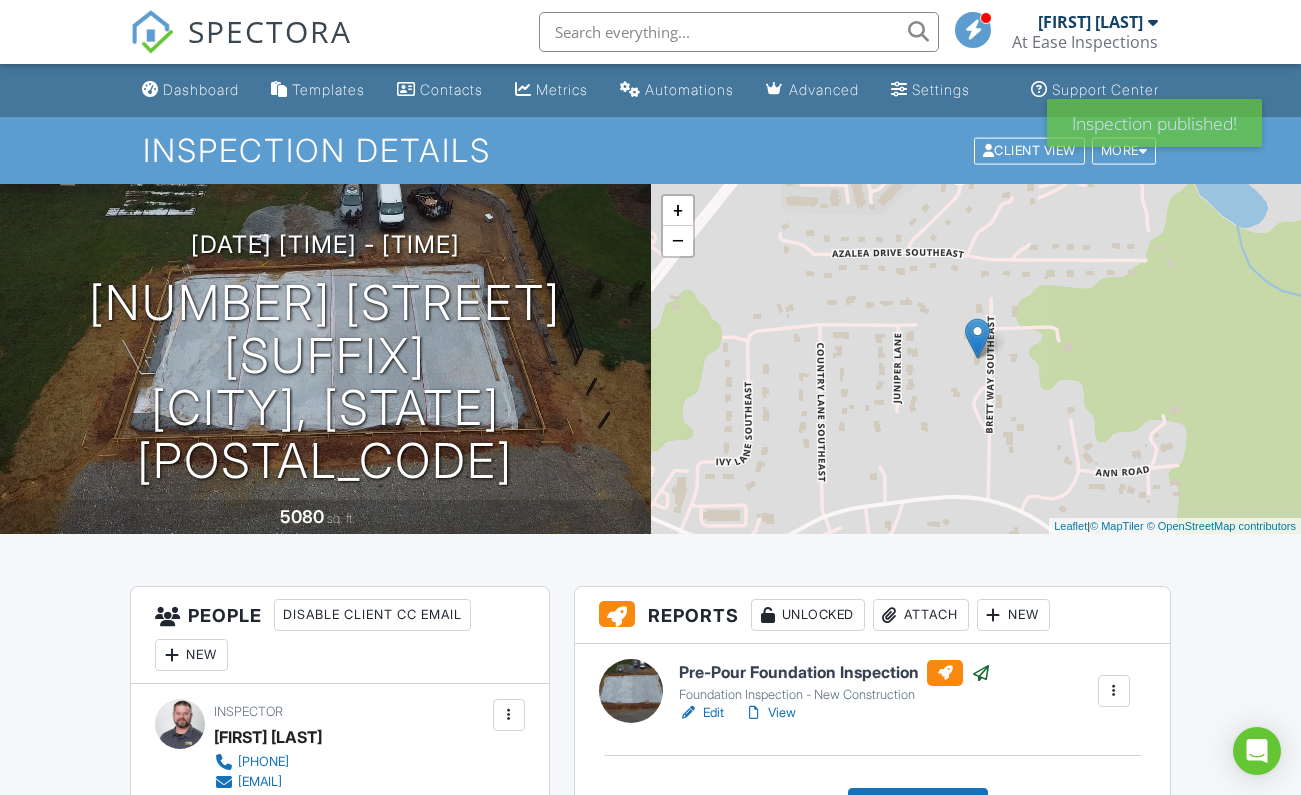scroll, scrollTop: 0, scrollLeft: 0, axis: both 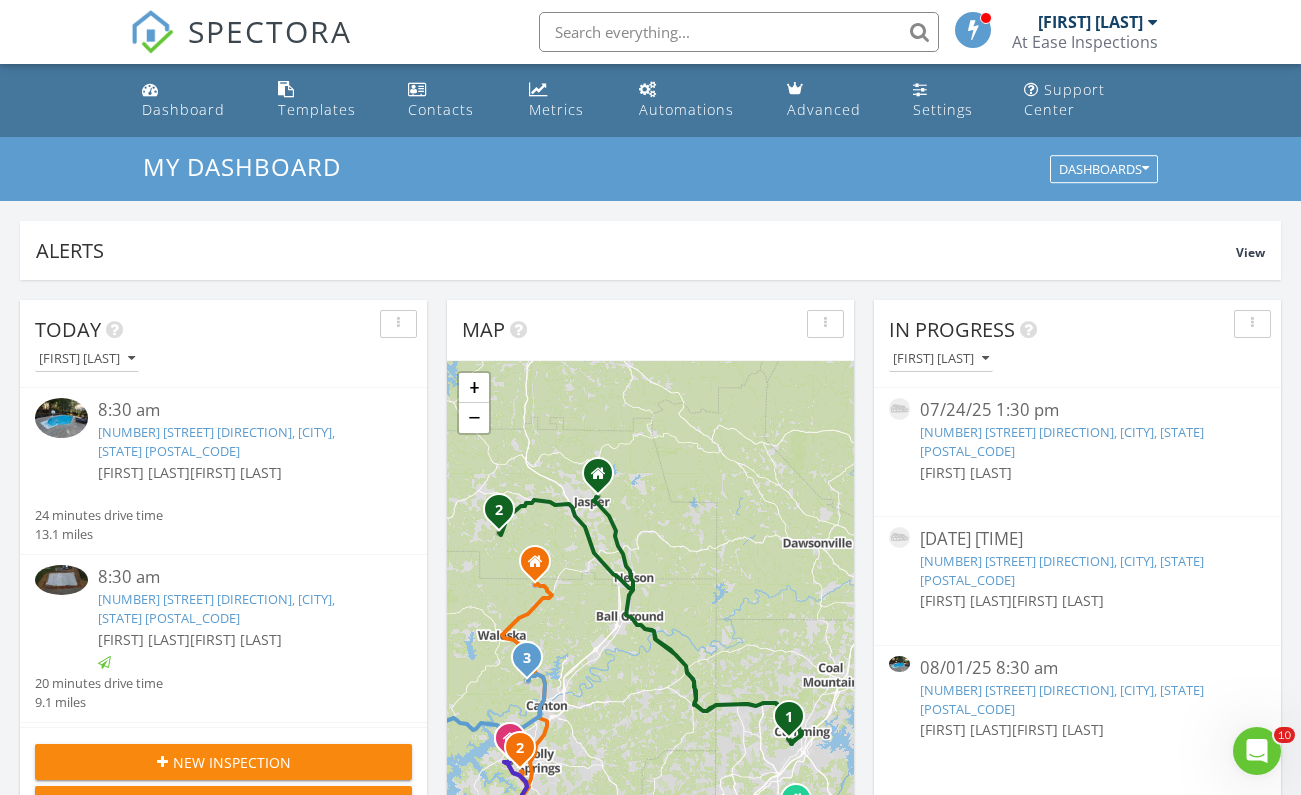 click on "[NUMBER] [STREET] [DIRECTION], [CITY], [STATE] [POSTAL_CODE]" at bounding box center (216, 441) 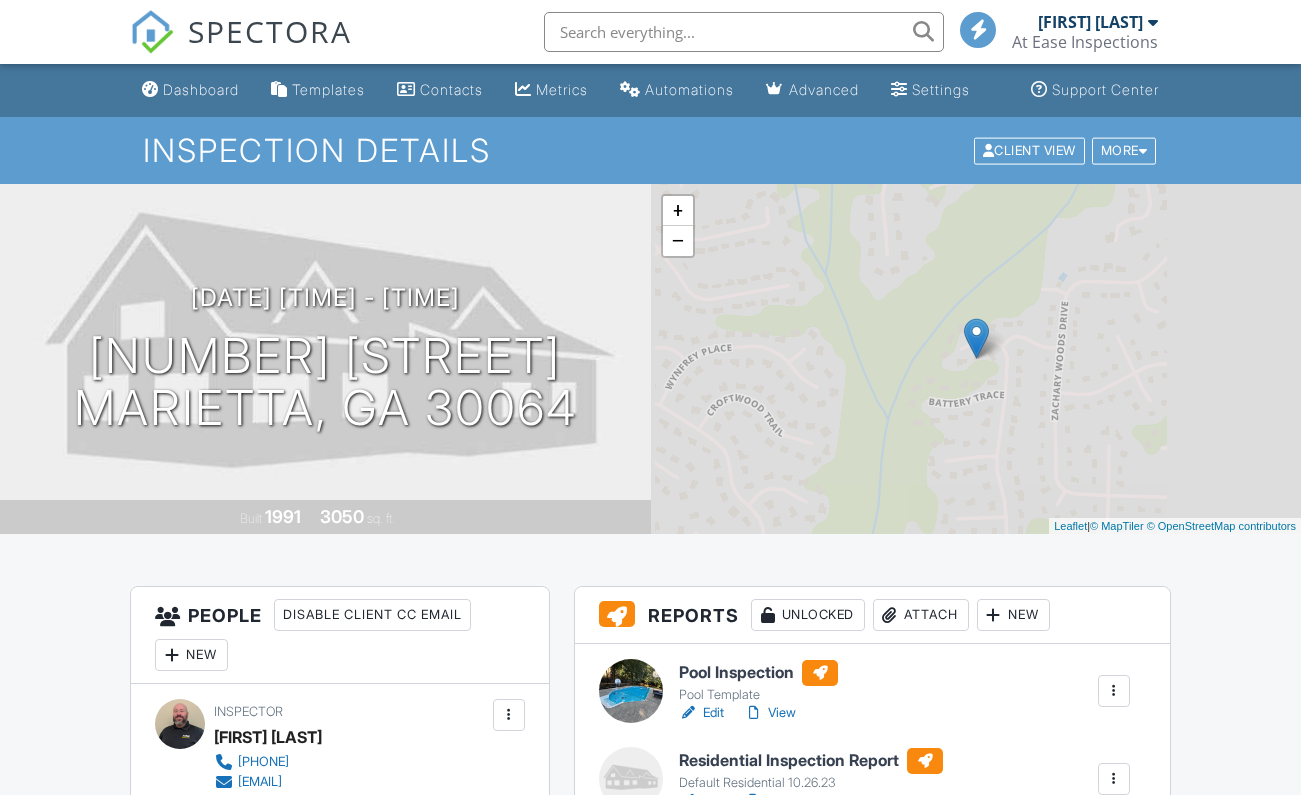 scroll, scrollTop: 0, scrollLeft: 0, axis: both 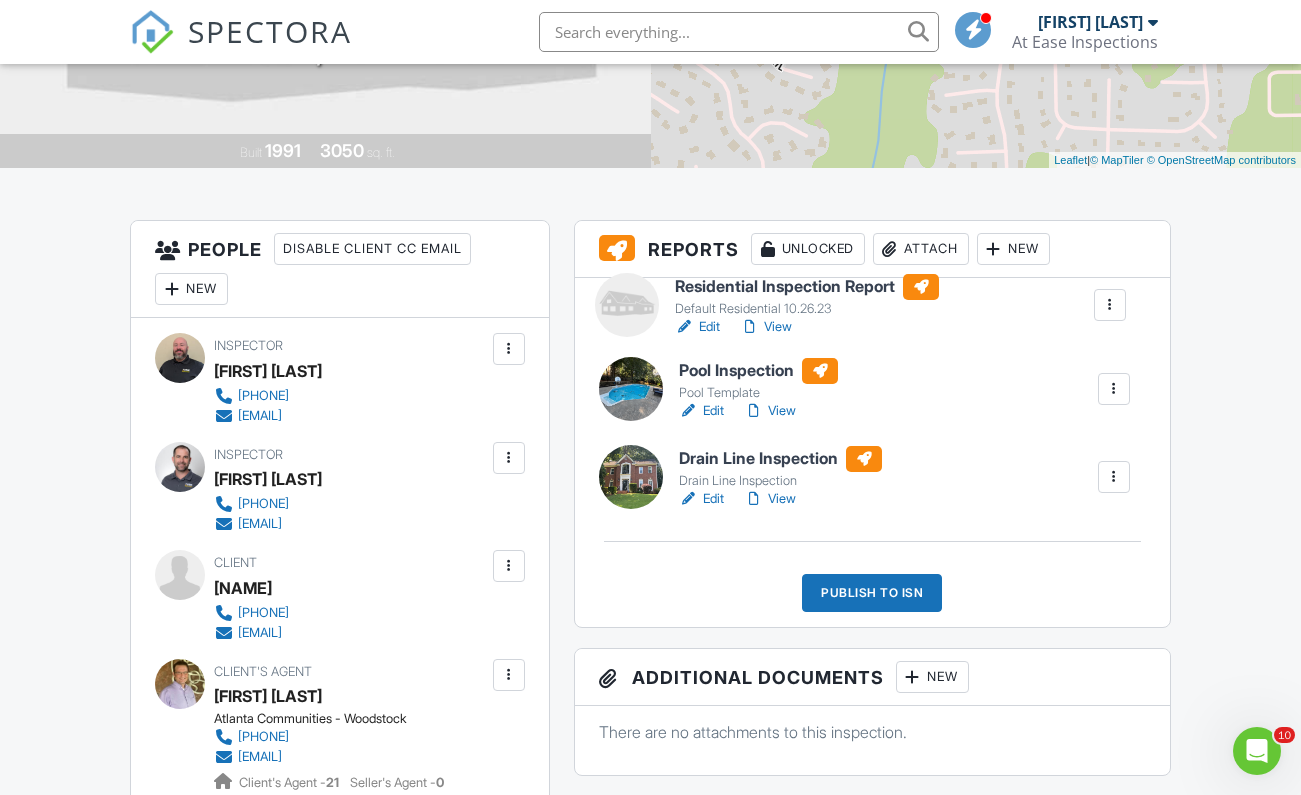 drag, startPoint x: 1114, startPoint y: 436, endPoint x: 1110, endPoint y: 329, distance: 107.07474 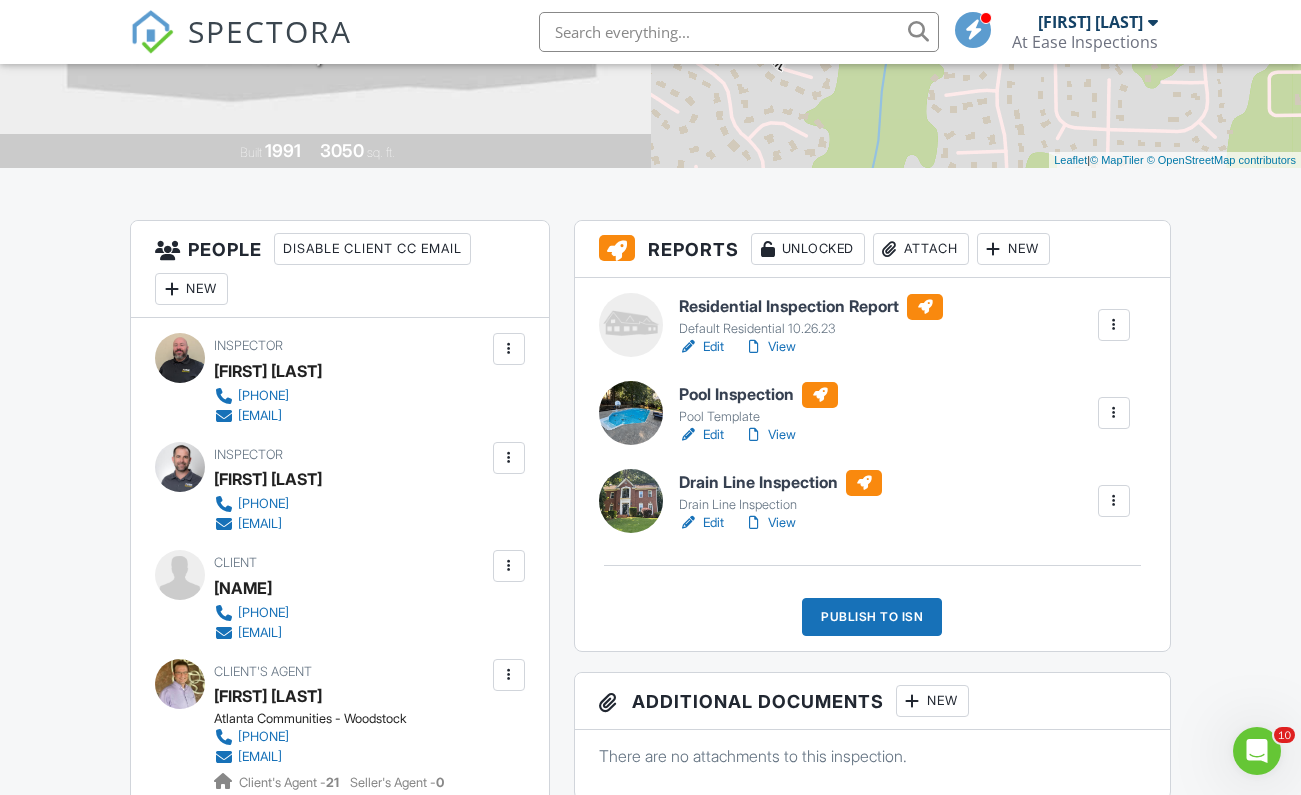 click on "View" at bounding box center (770, 523) 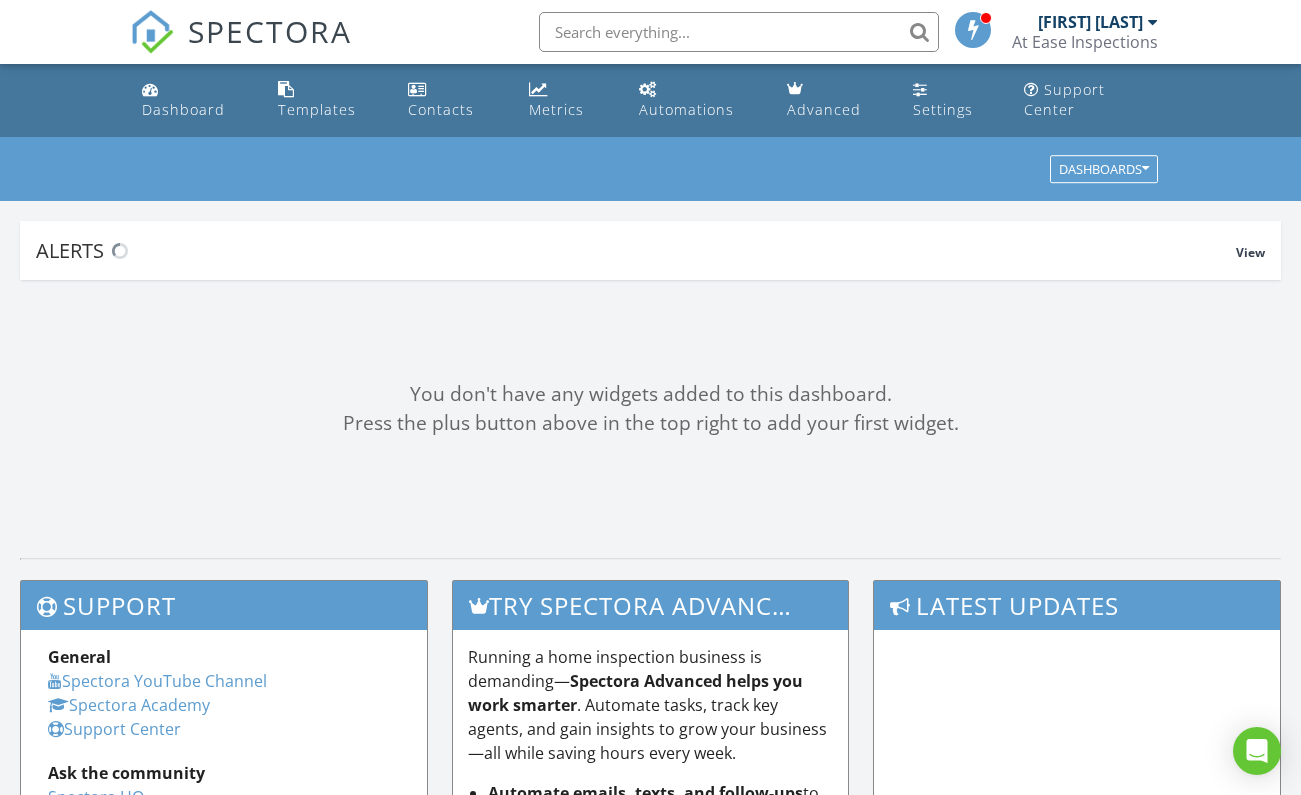 scroll, scrollTop: 0, scrollLeft: 0, axis: both 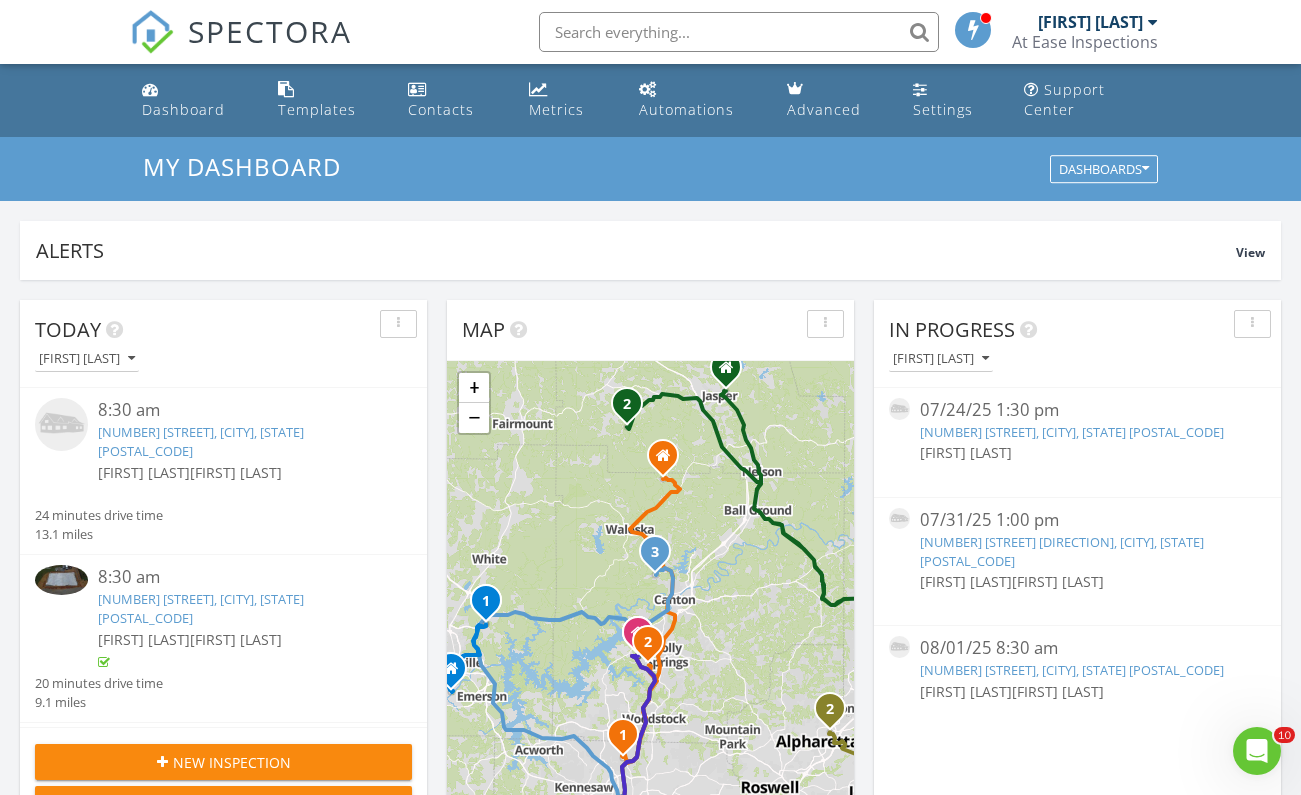 click on "[FIRST] [LAST]
[FIRST] [LAST]" at bounding box center (239, 472) 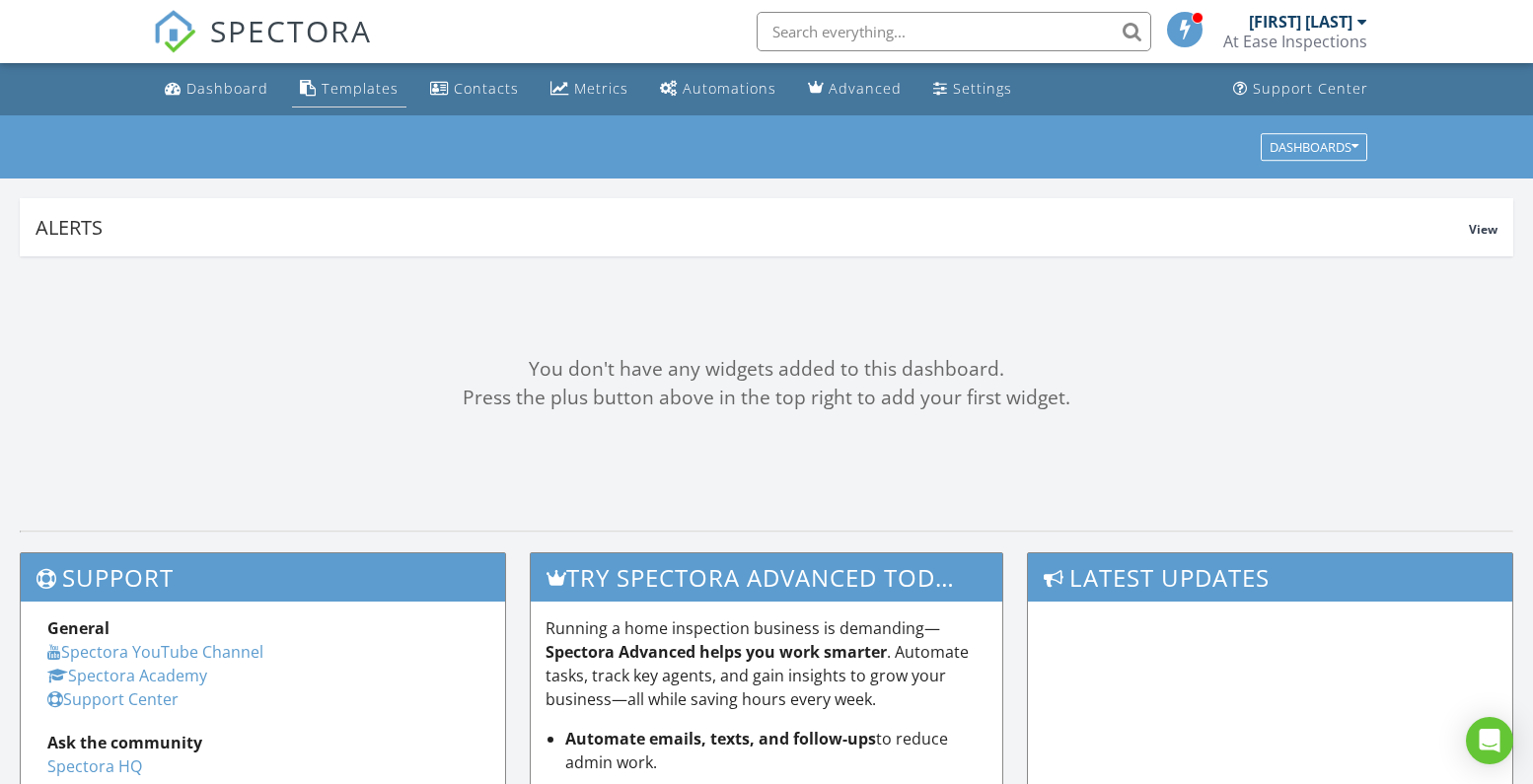 scroll, scrollTop: 0, scrollLeft: 0, axis: both 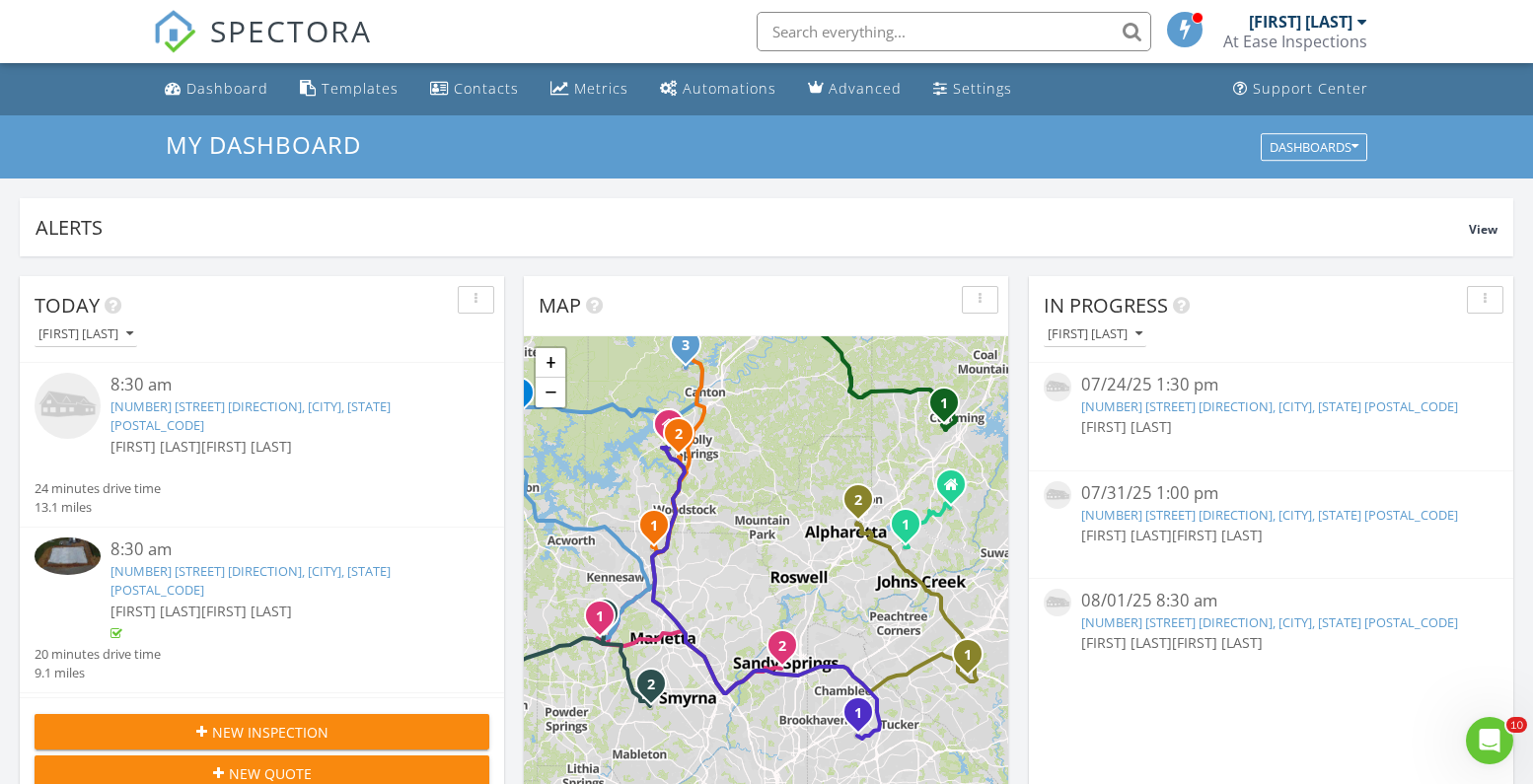 click on "[NUMBER] [STREET] [DIRECTION], [CITY], [STATE] [POSTAL_CODE]" at bounding box center (251, 415) 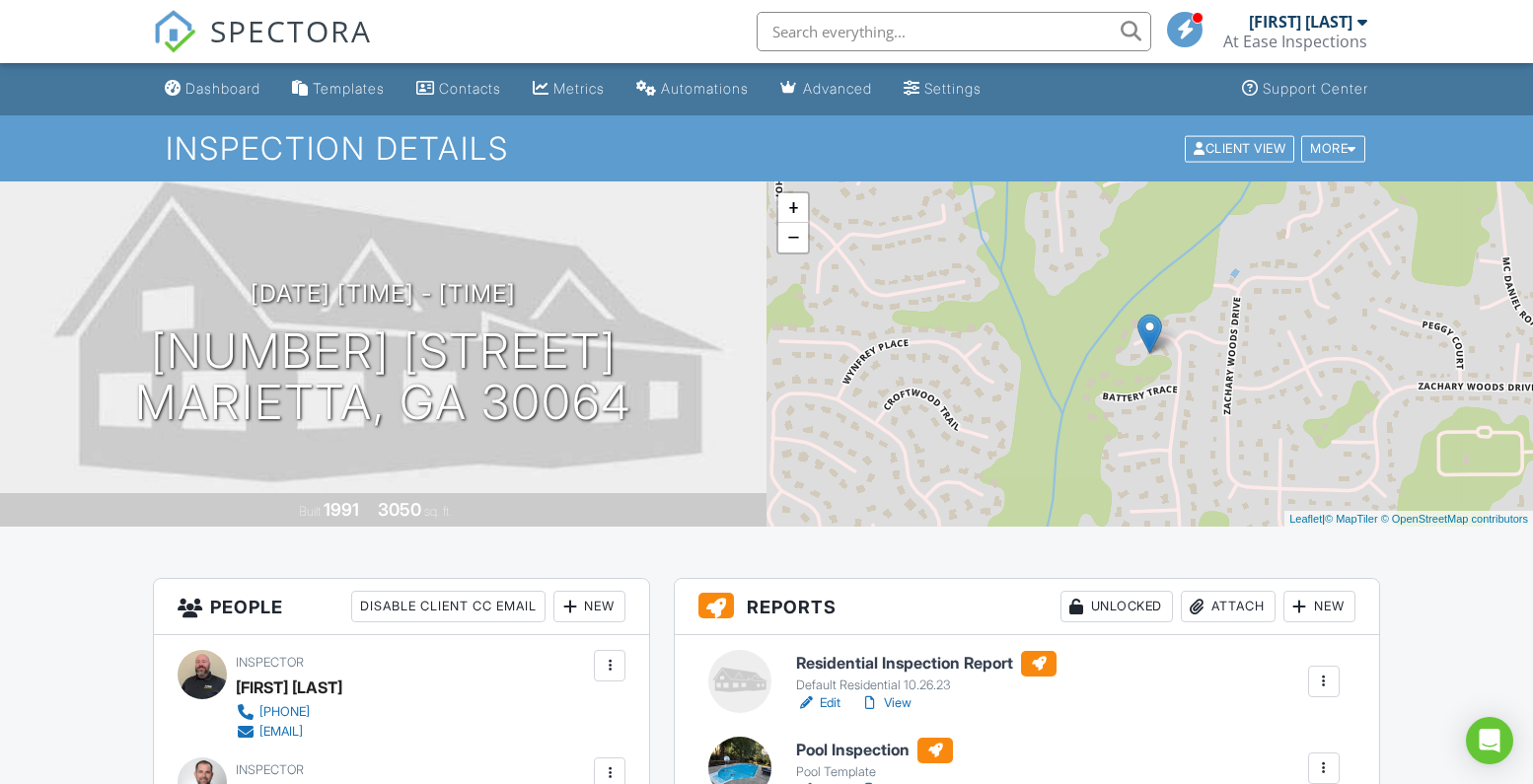scroll, scrollTop: 0, scrollLeft: 0, axis: both 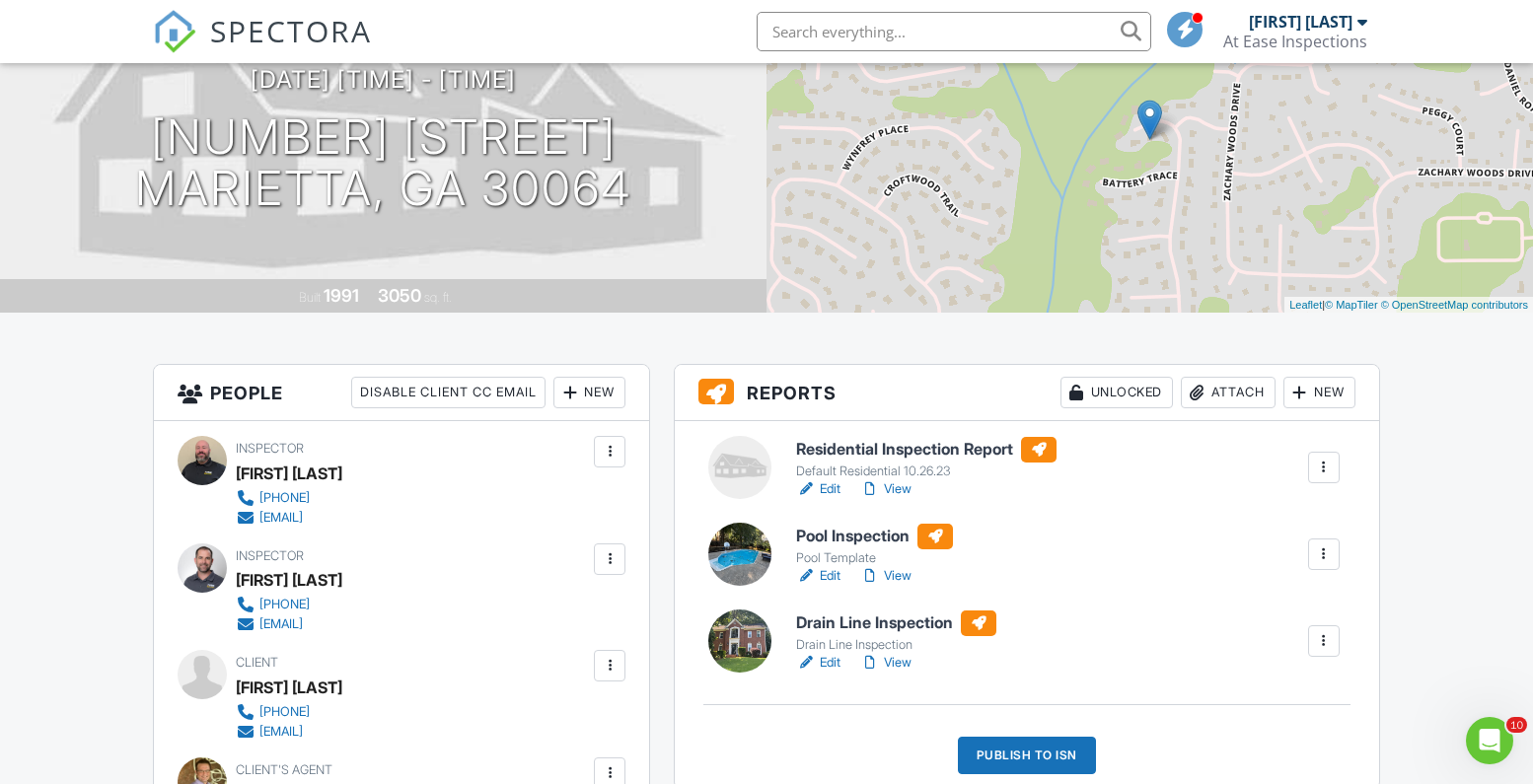 click on "Edit" 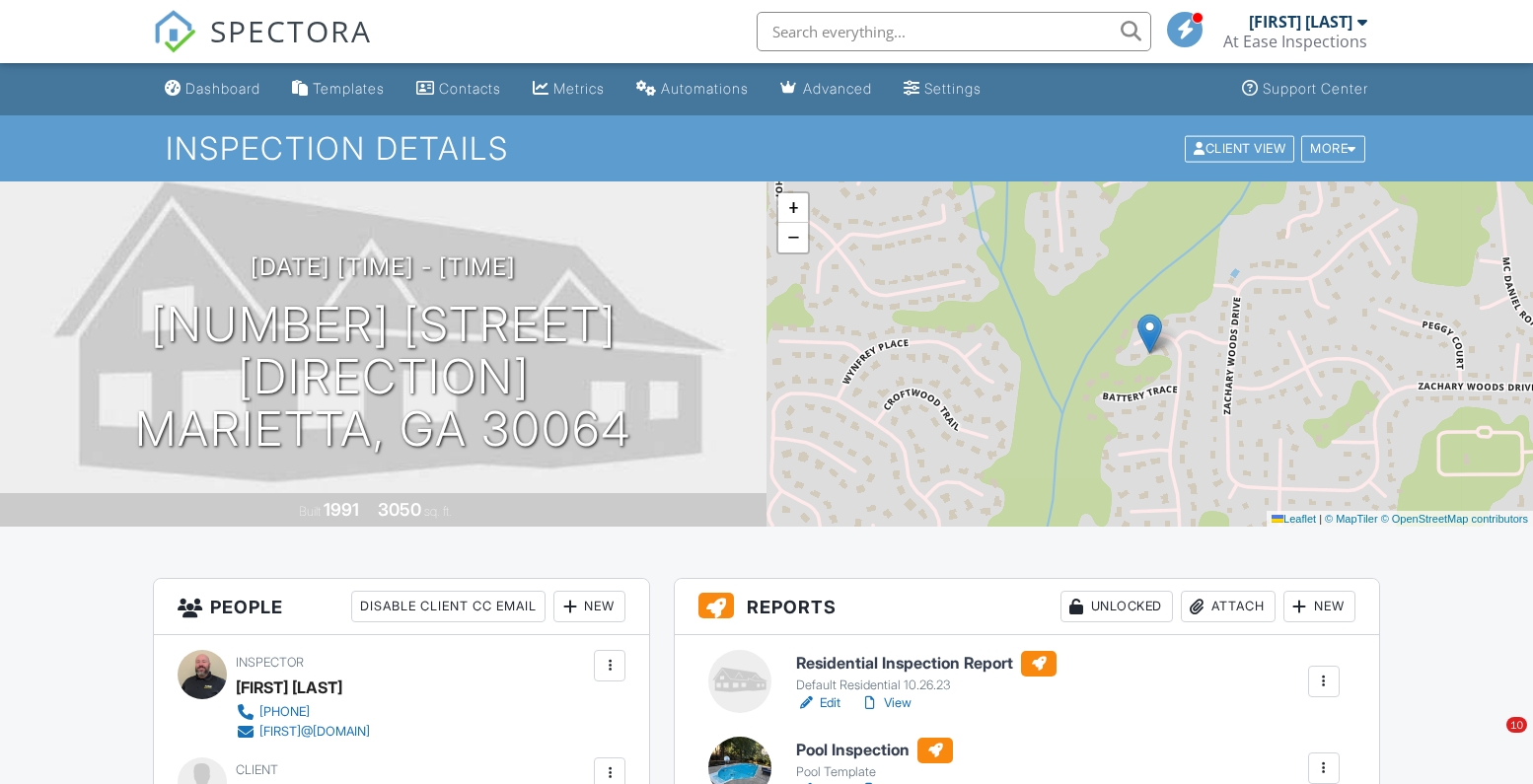 scroll, scrollTop: 302, scrollLeft: 0, axis: vertical 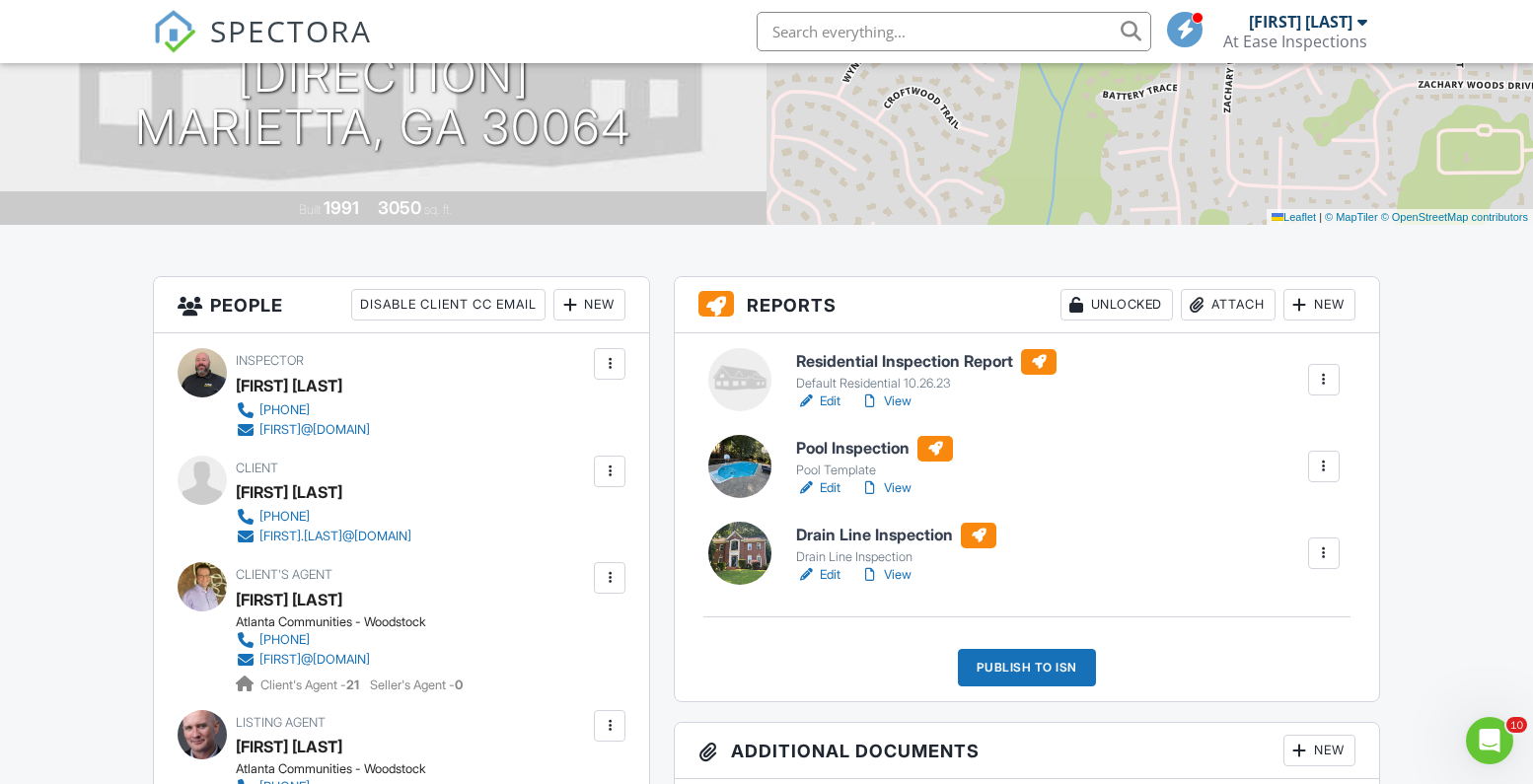 click on "View" at bounding box center (886, 401) 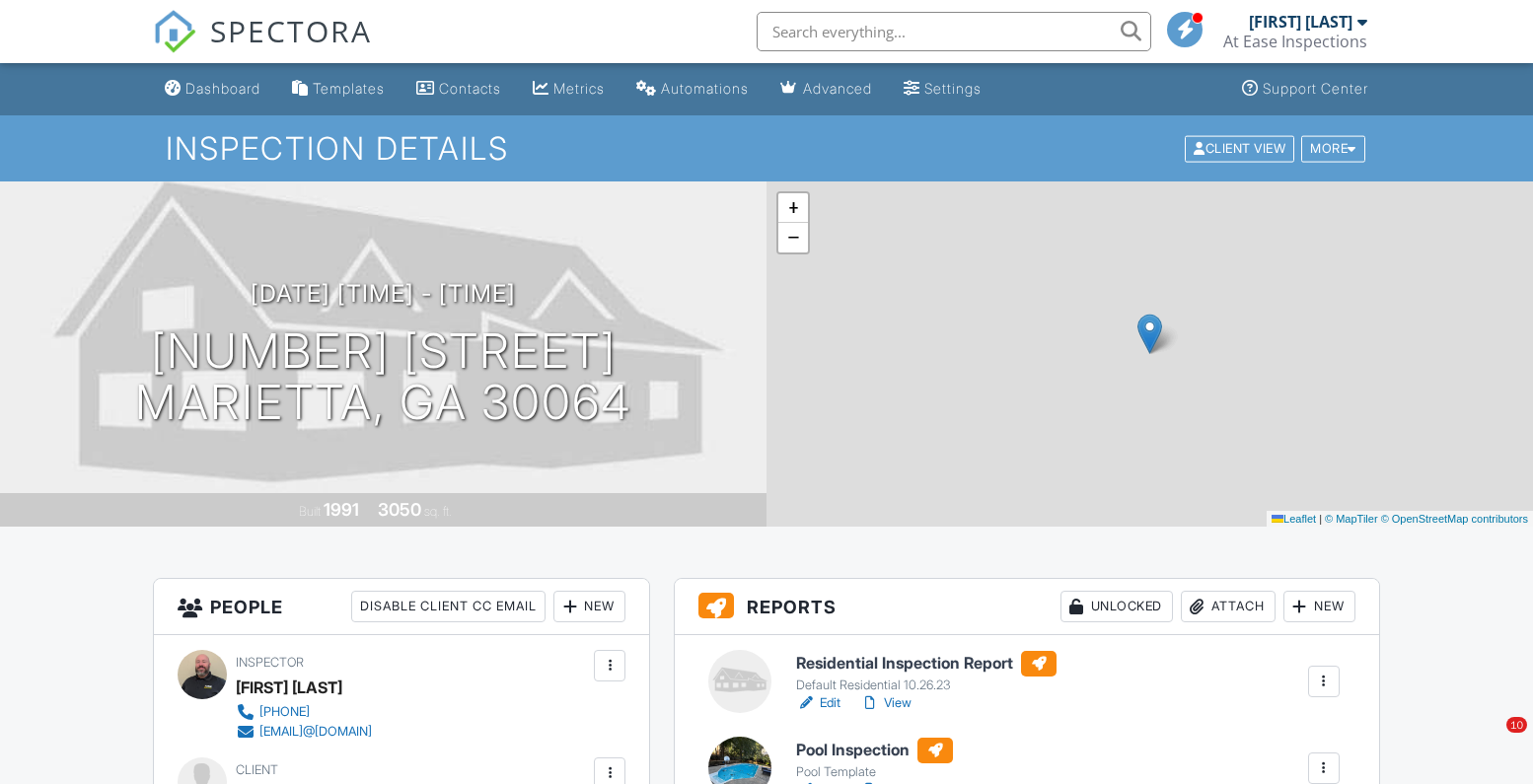 scroll, scrollTop: 0, scrollLeft: 0, axis: both 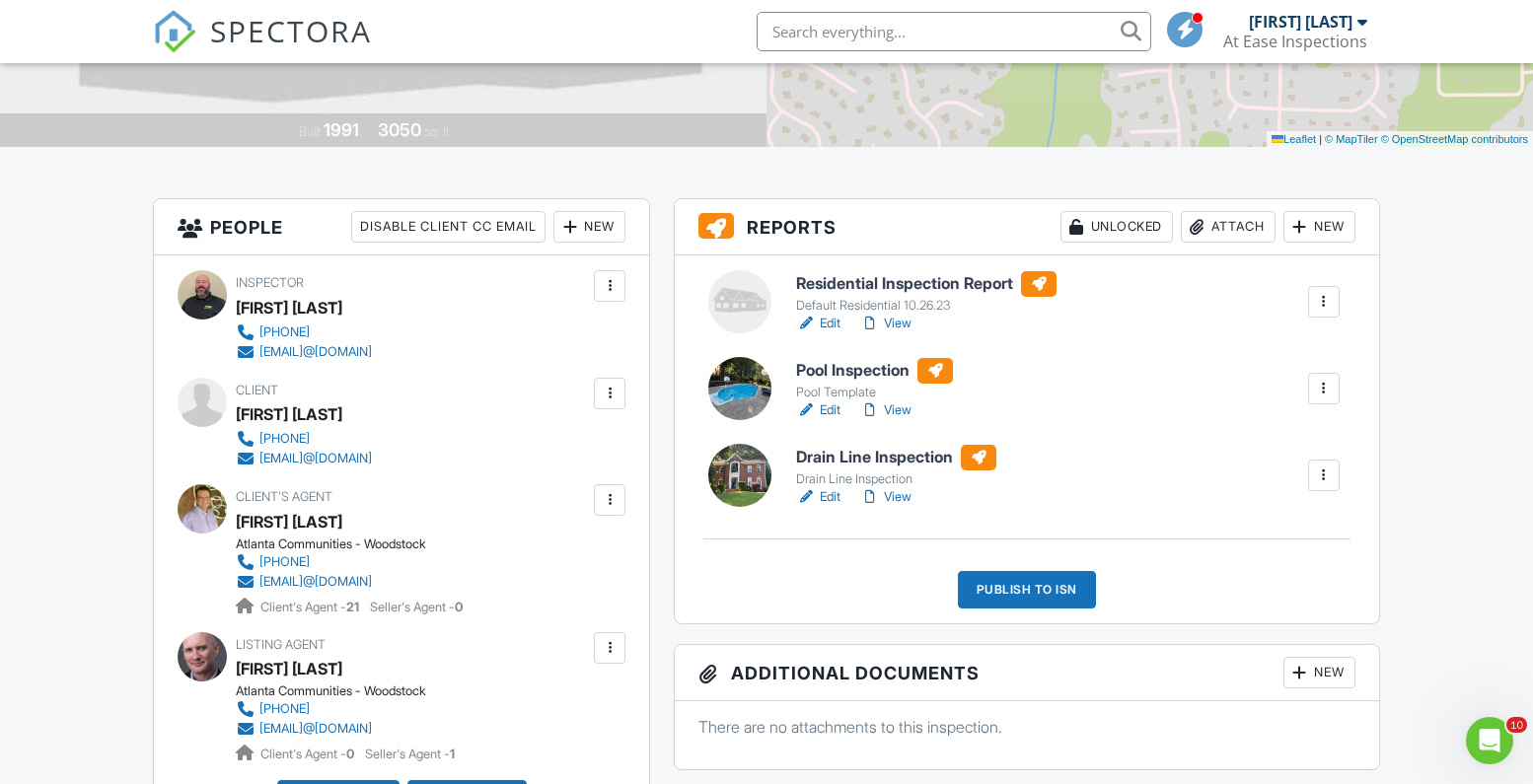click on "View" at bounding box center [886, 323] 